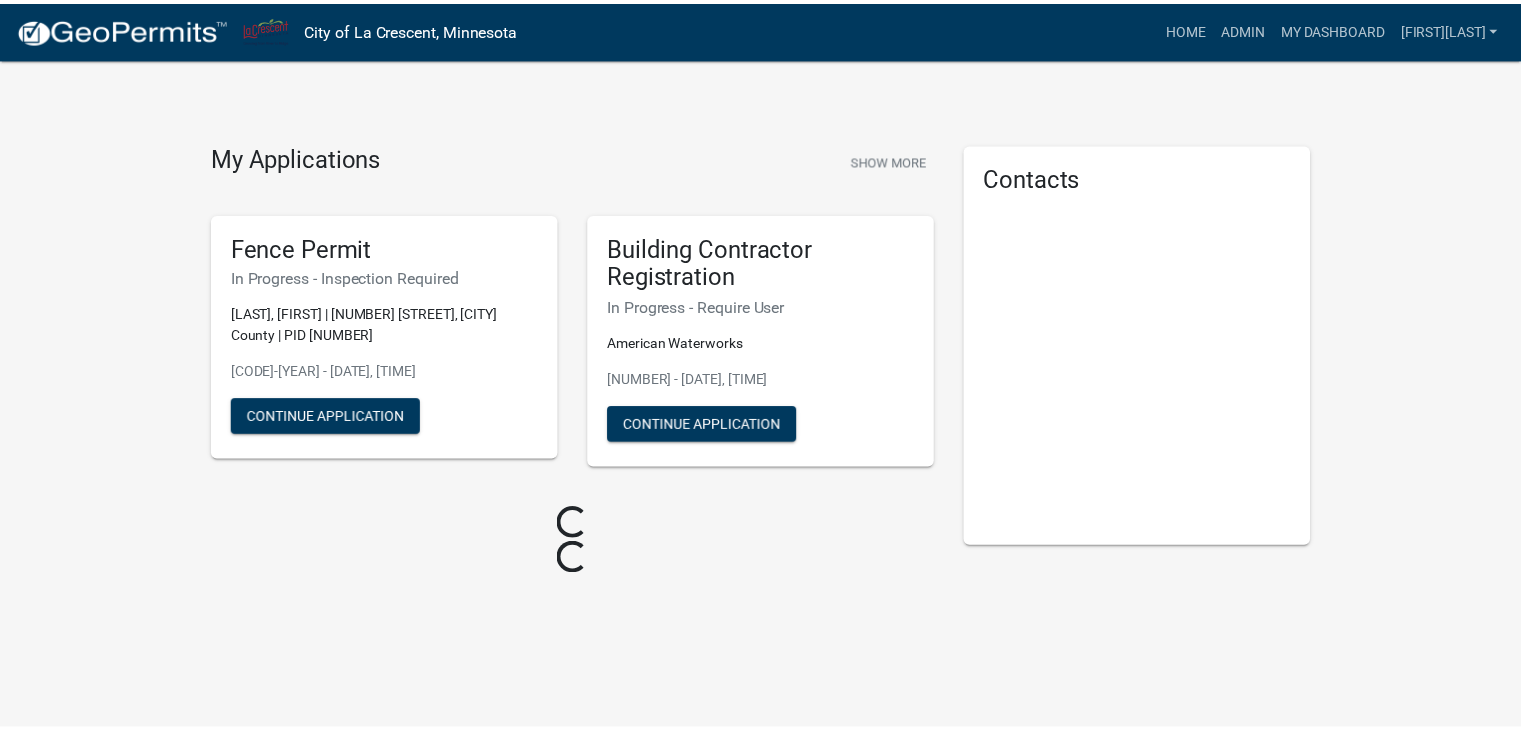 scroll, scrollTop: 0, scrollLeft: 0, axis: both 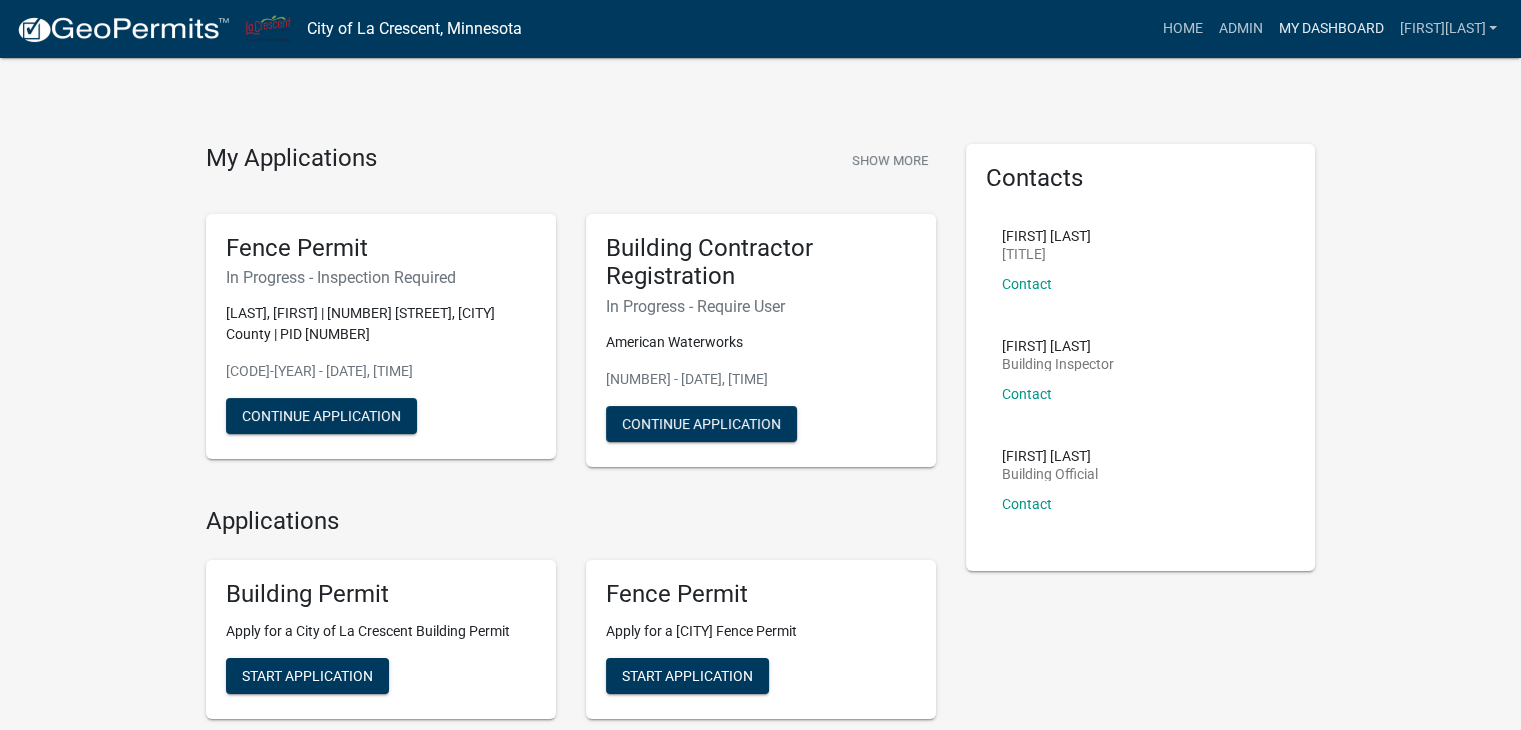click on "My Dashboard" at bounding box center [1330, 29] 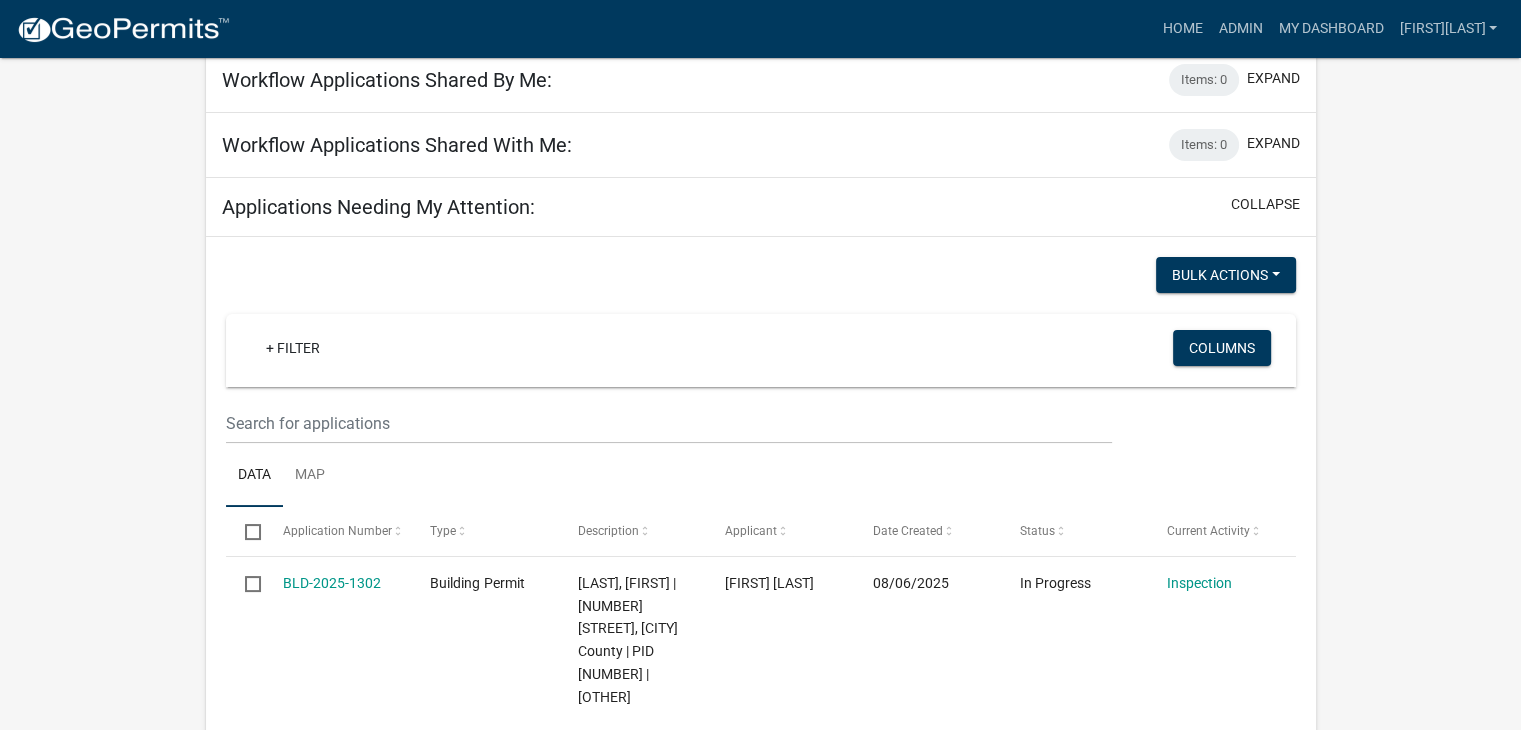 scroll, scrollTop: 200, scrollLeft: 0, axis: vertical 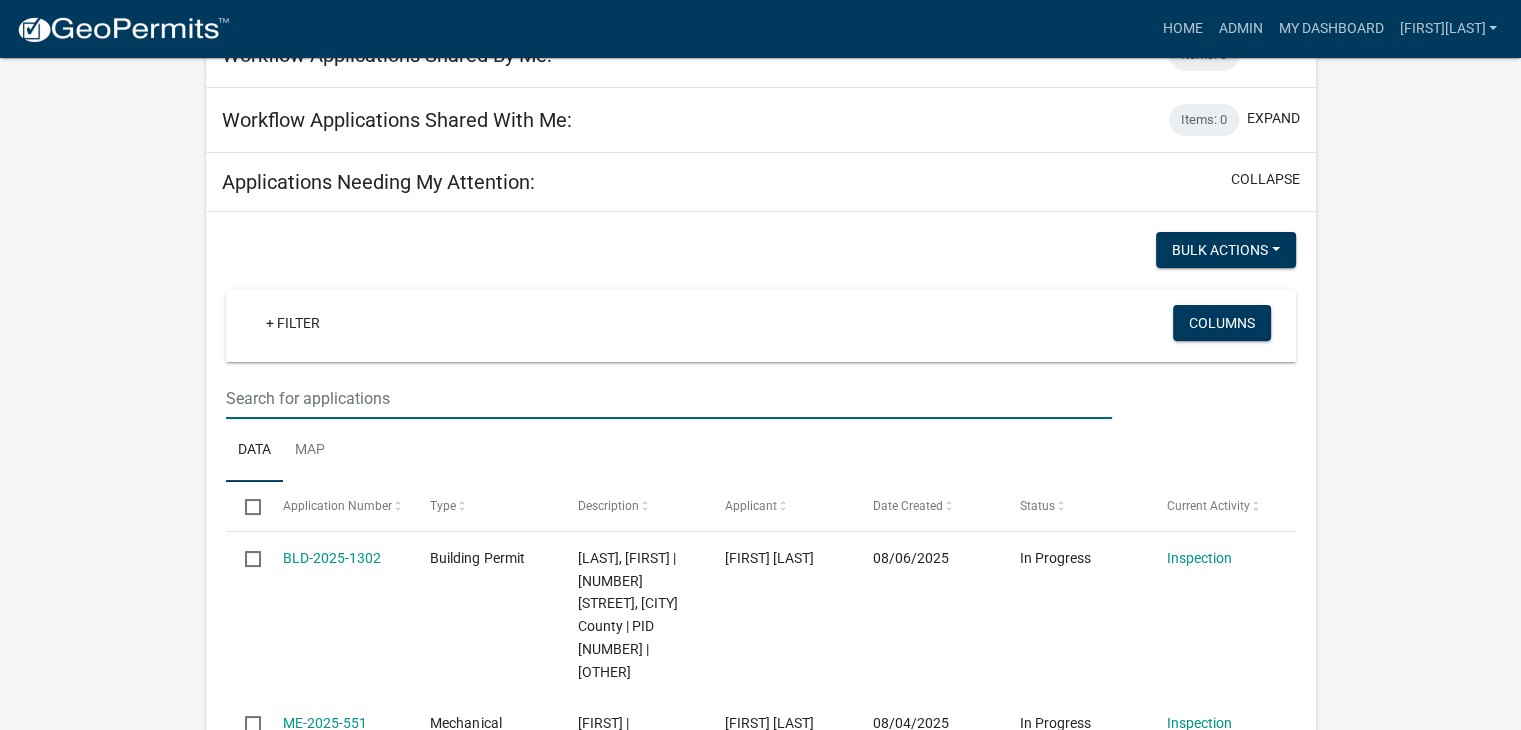 click at bounding box center [669, 398] 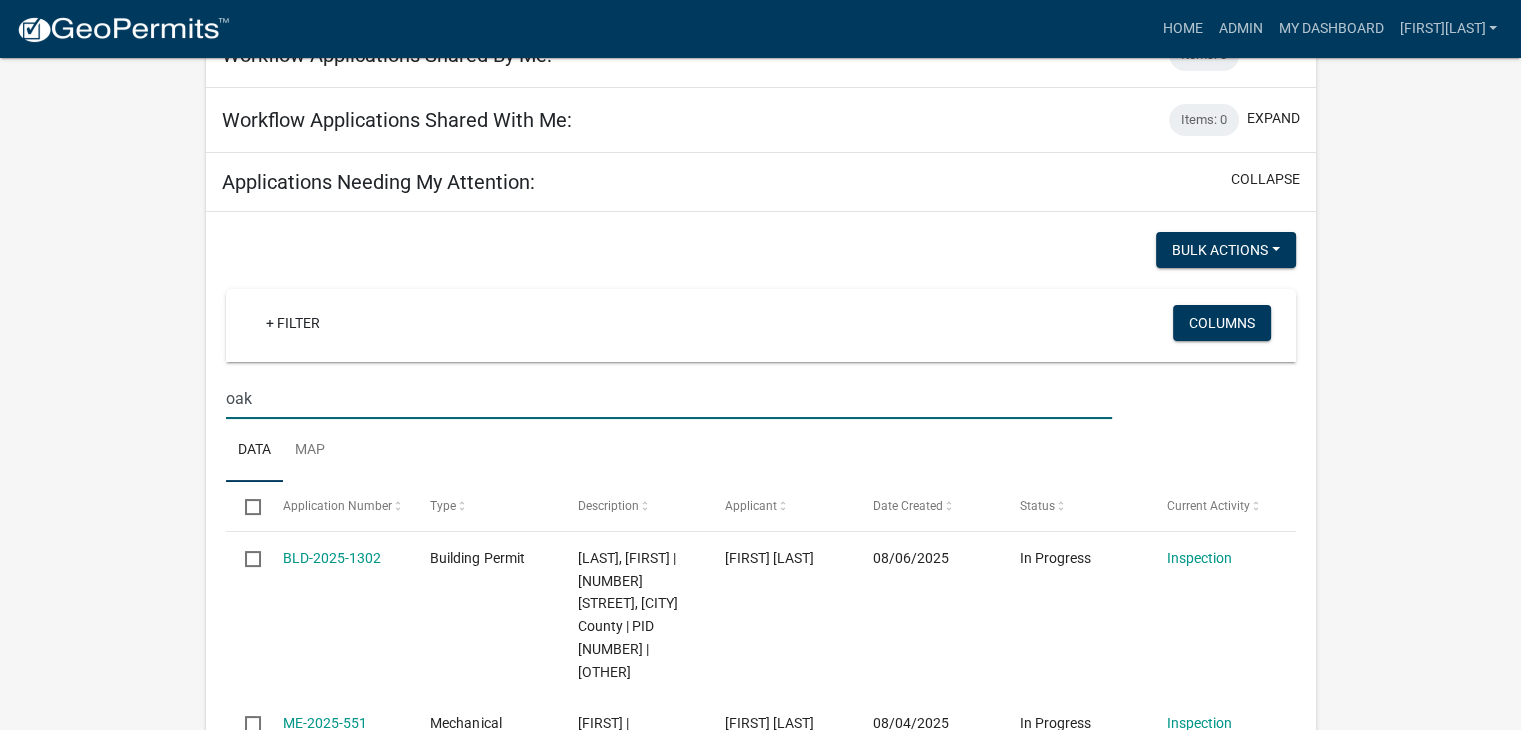 type on "oak" 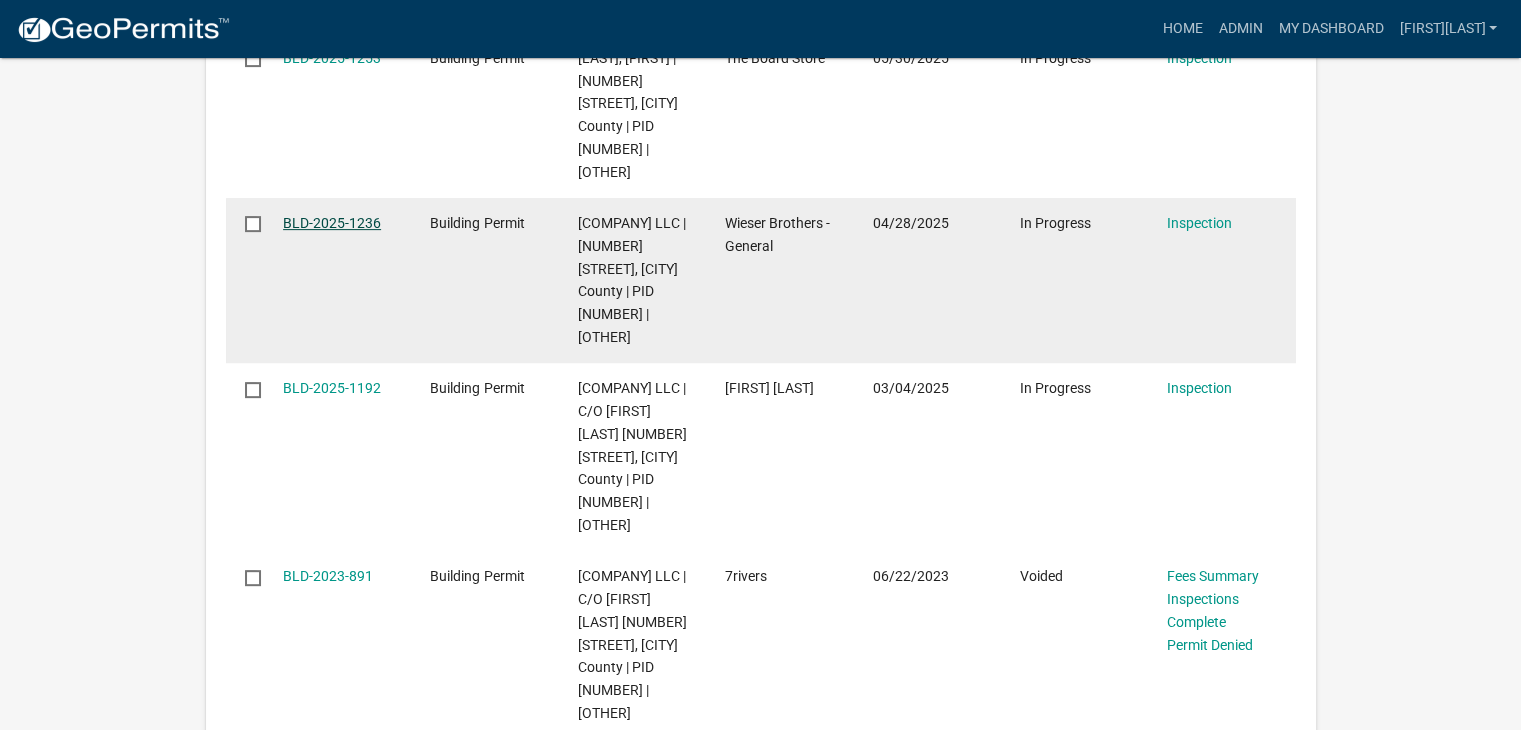 scroll, scrollTop: 800, scrollLeft: 0, axis: vertical 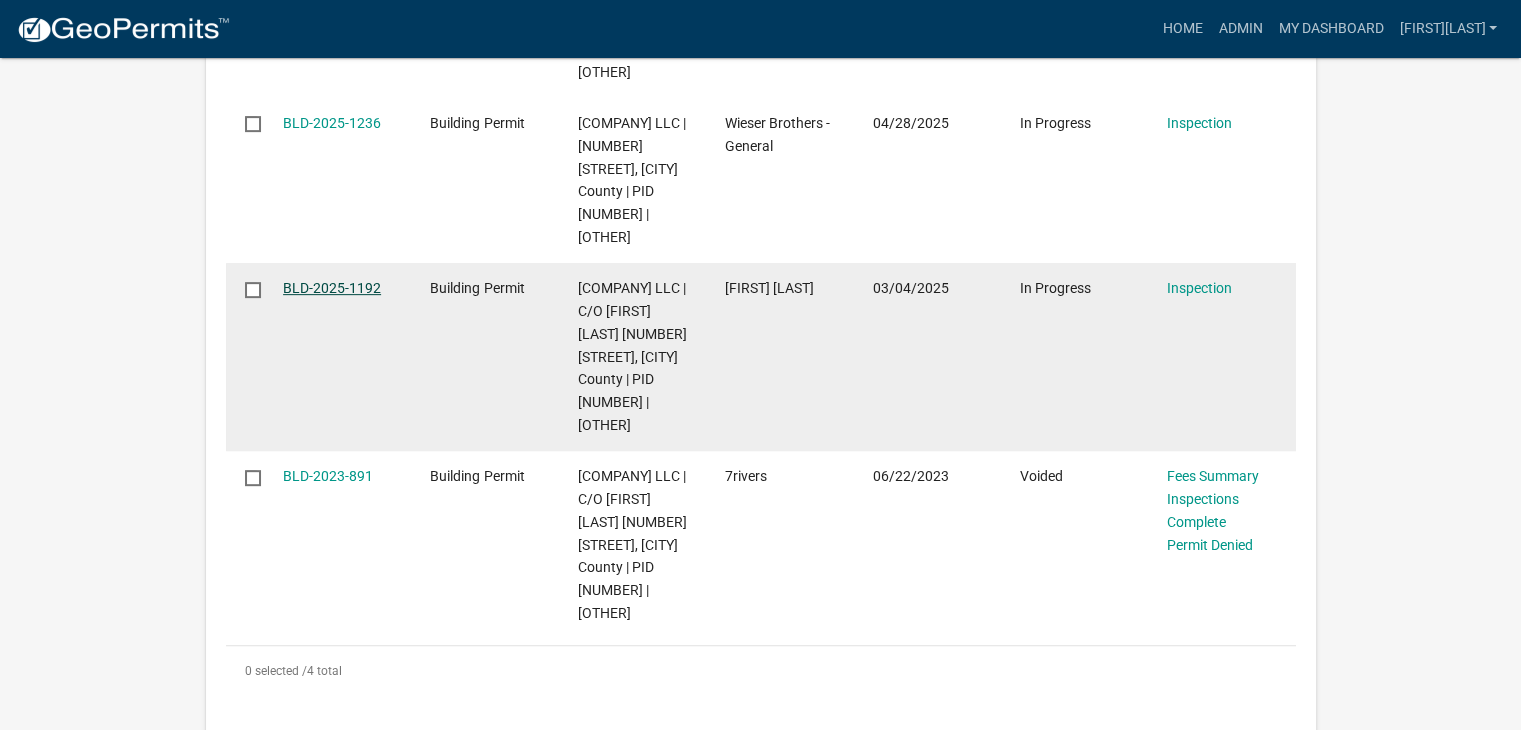 click on "BLD-2025-1192" 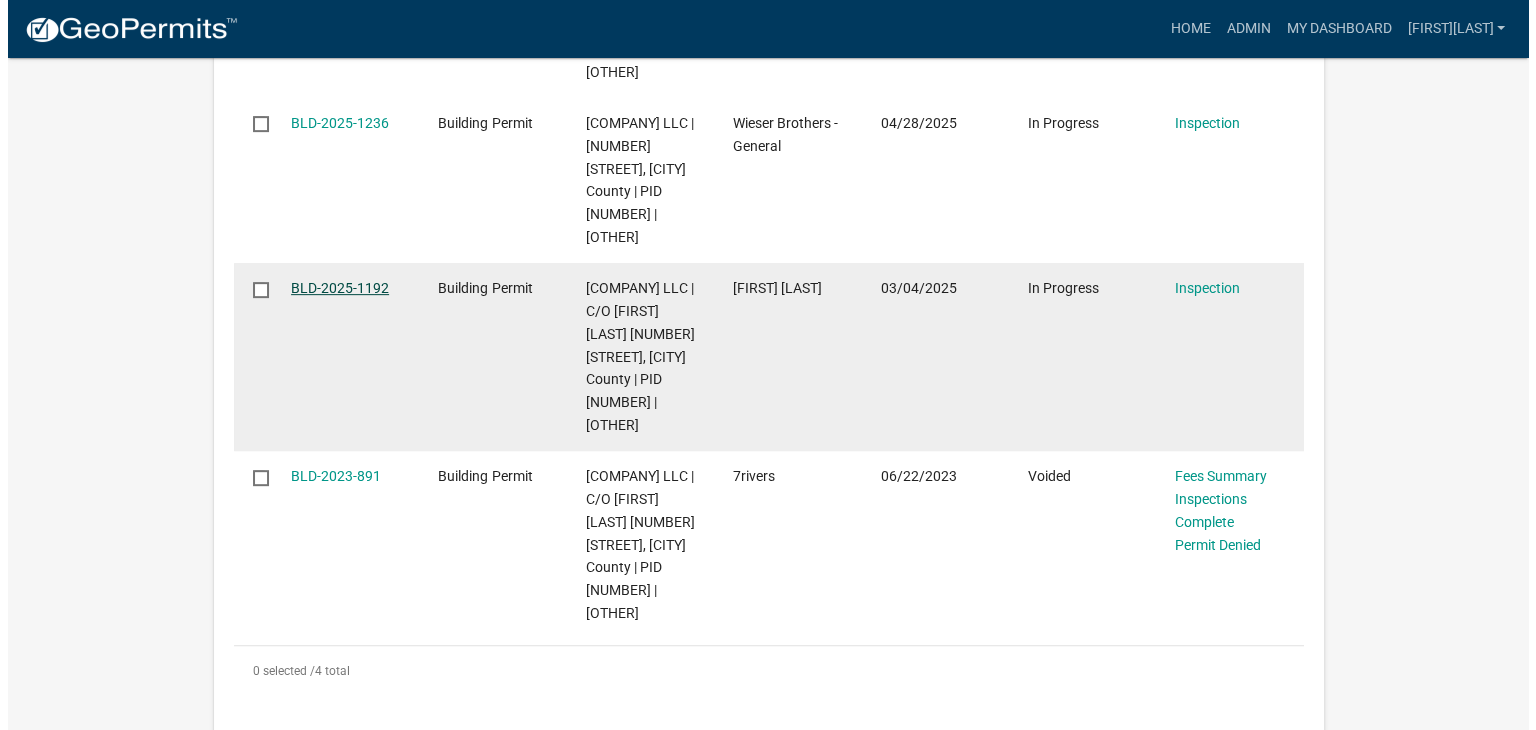 scroll, scrollTop: 0, scrollLeft: 0, axis: both 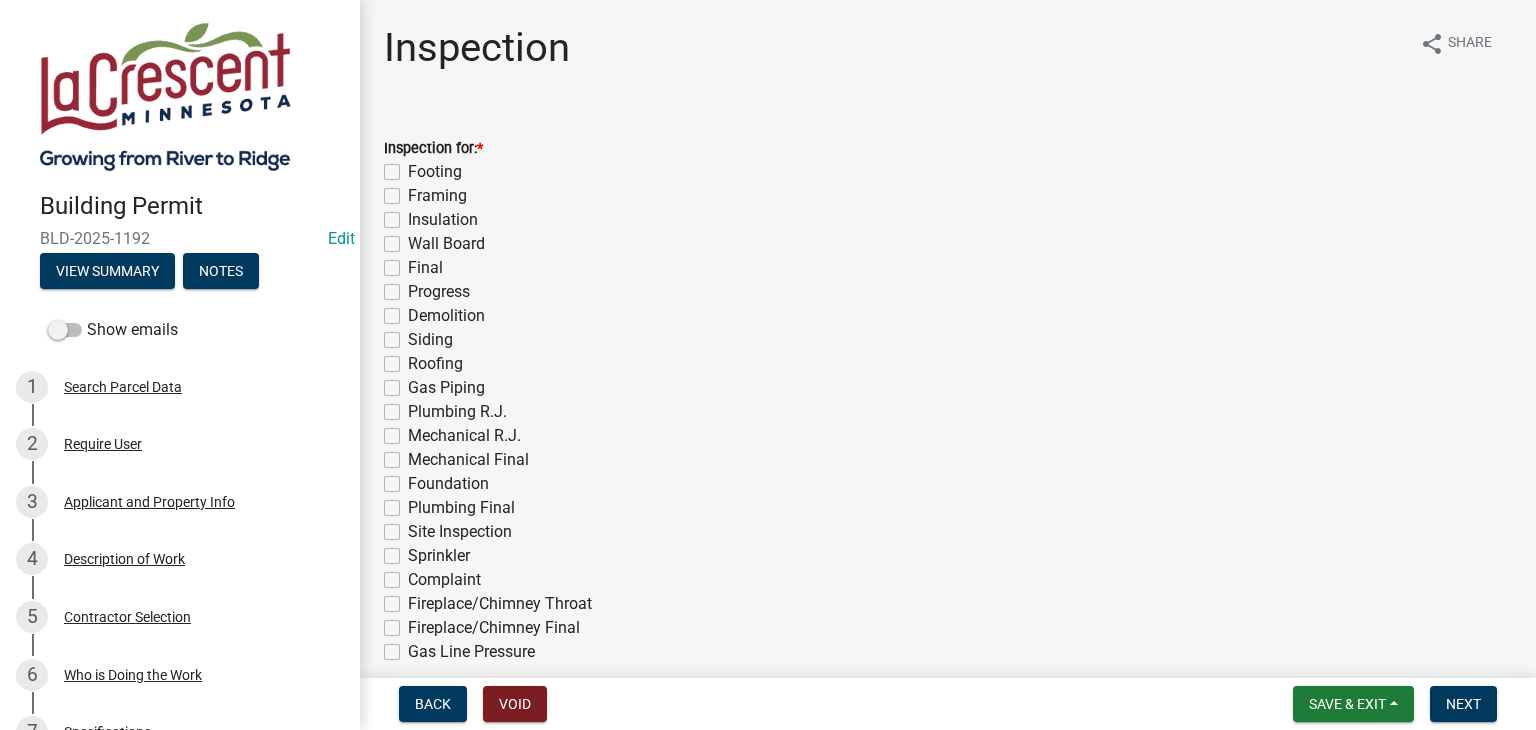 click on "Final" 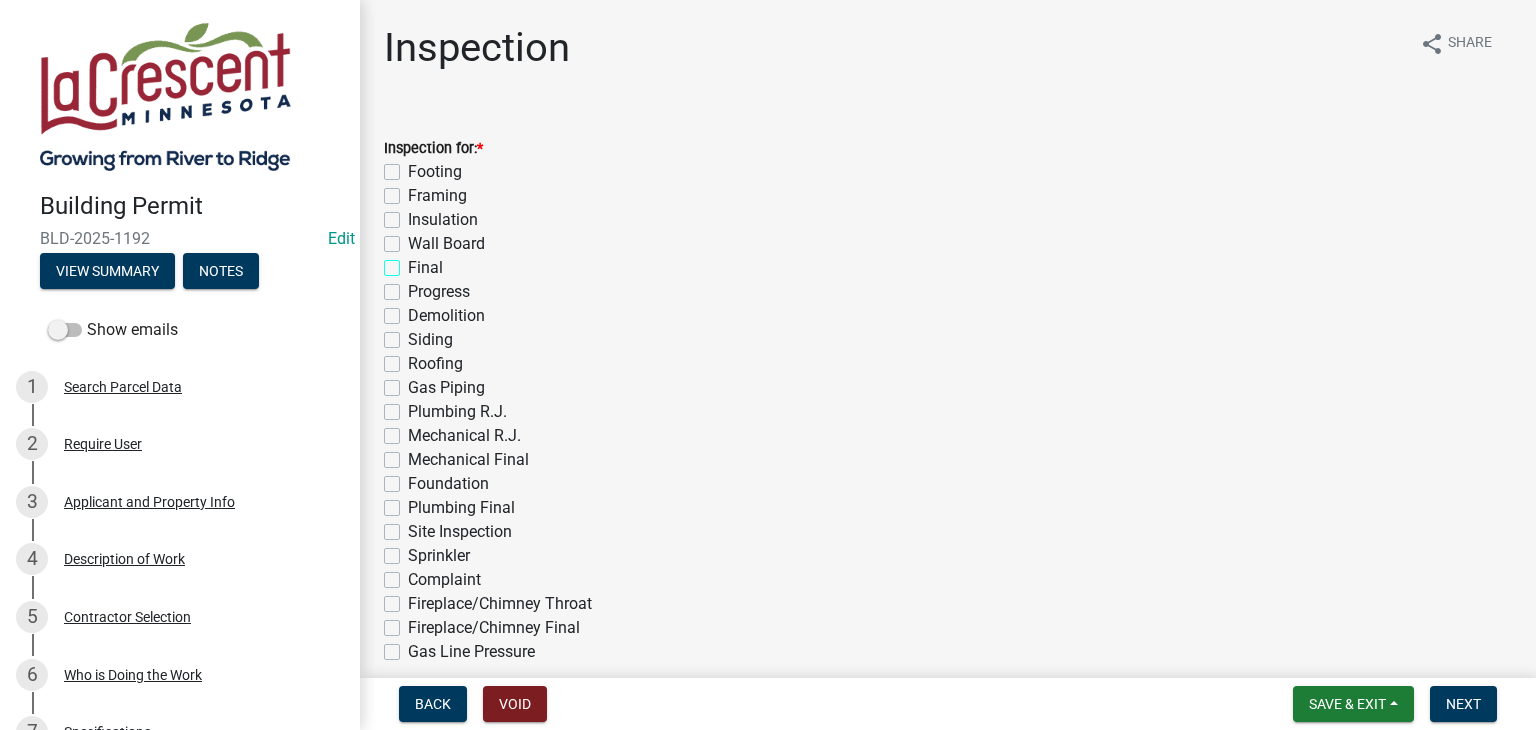 click on "Final" at bounding box center [414, 262] 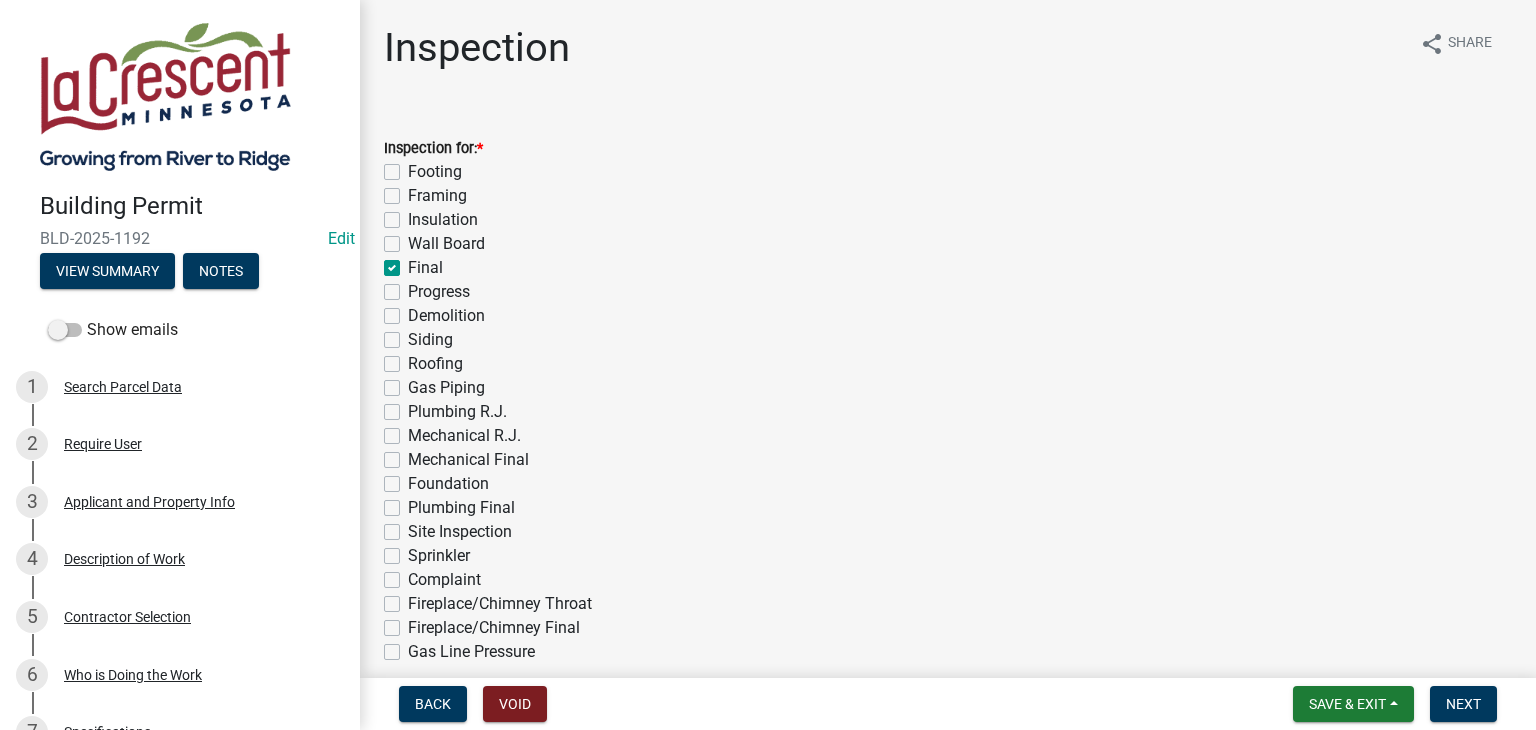 checkbox on "false" 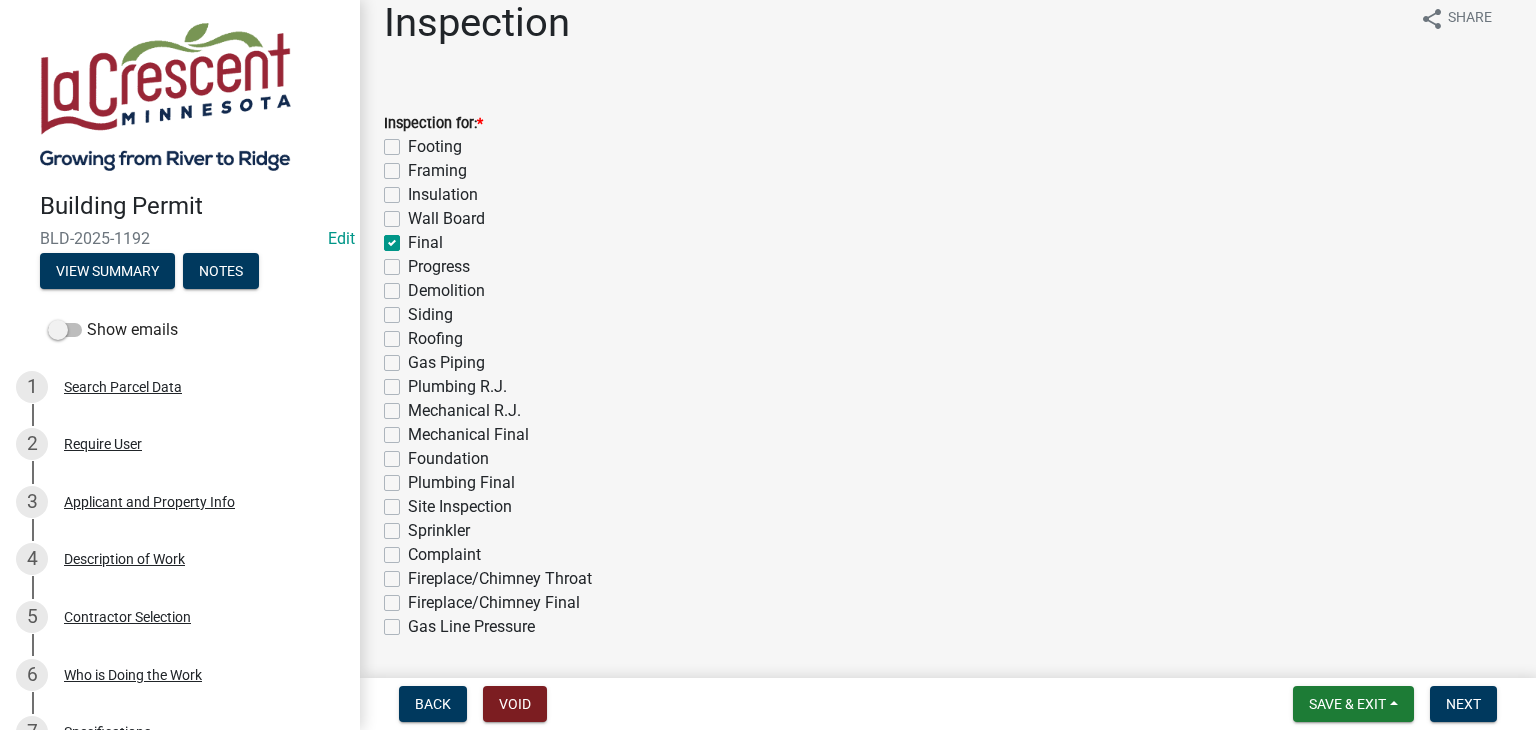 scroll, scrollTop: 0, scrollLeft: 0, axis: both 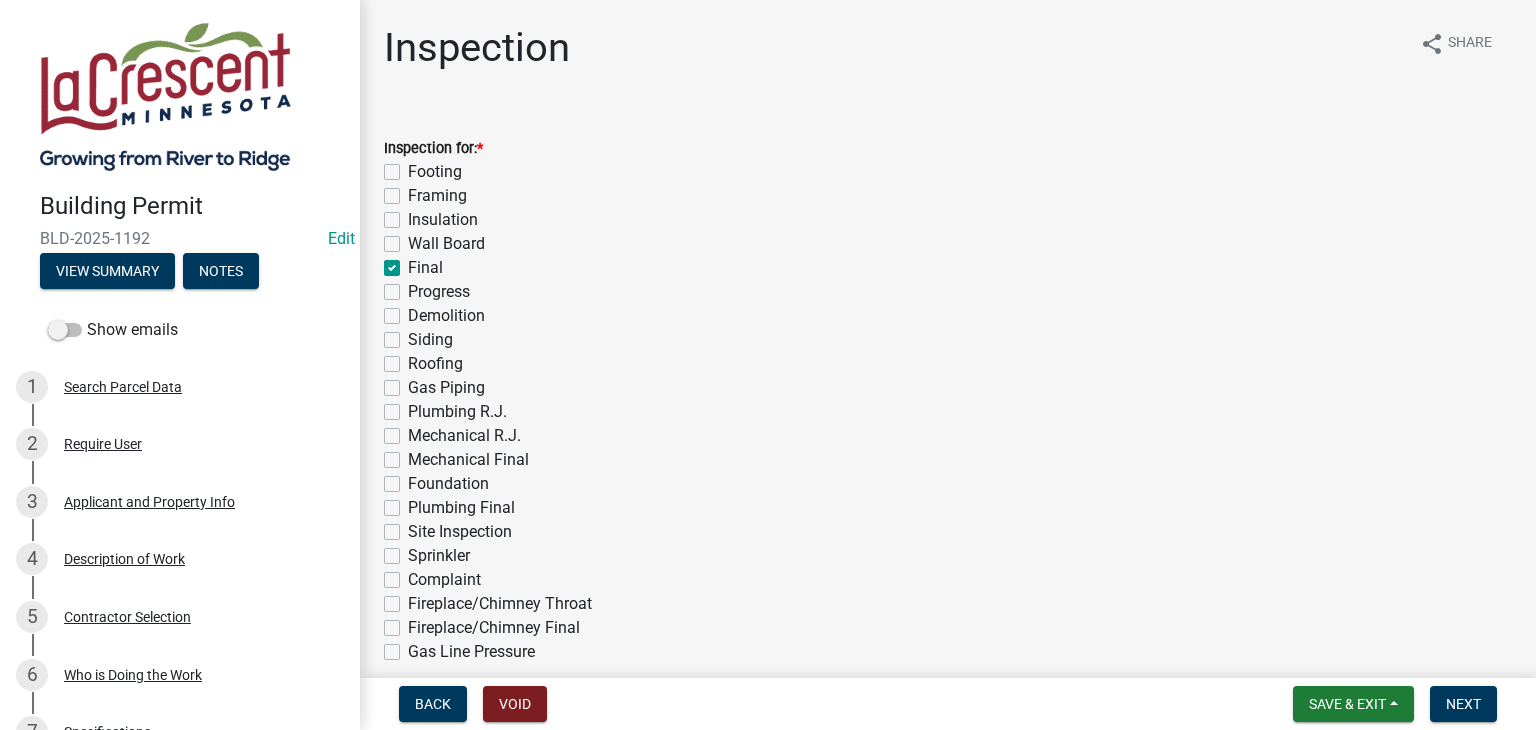 click on "Final" 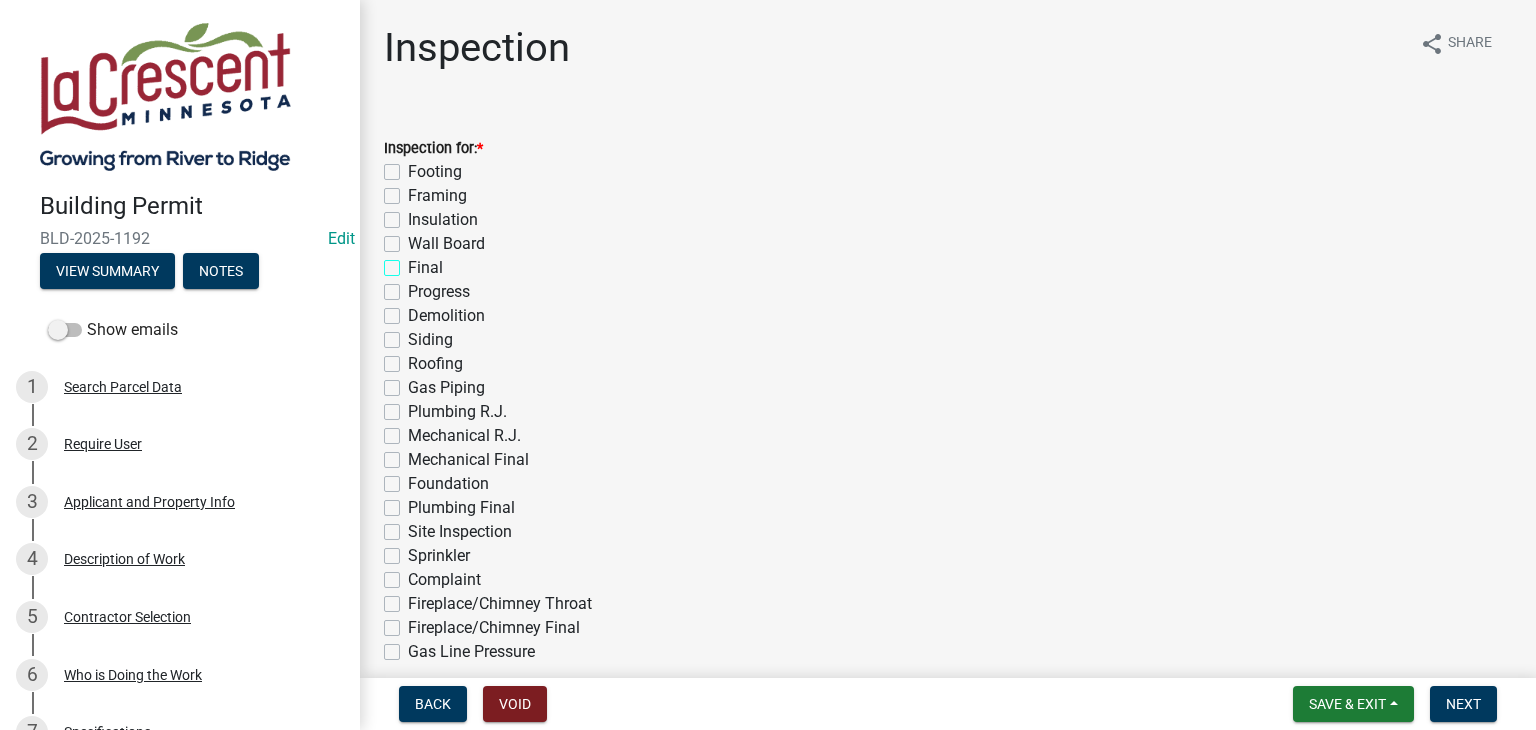 checkbox on "false" 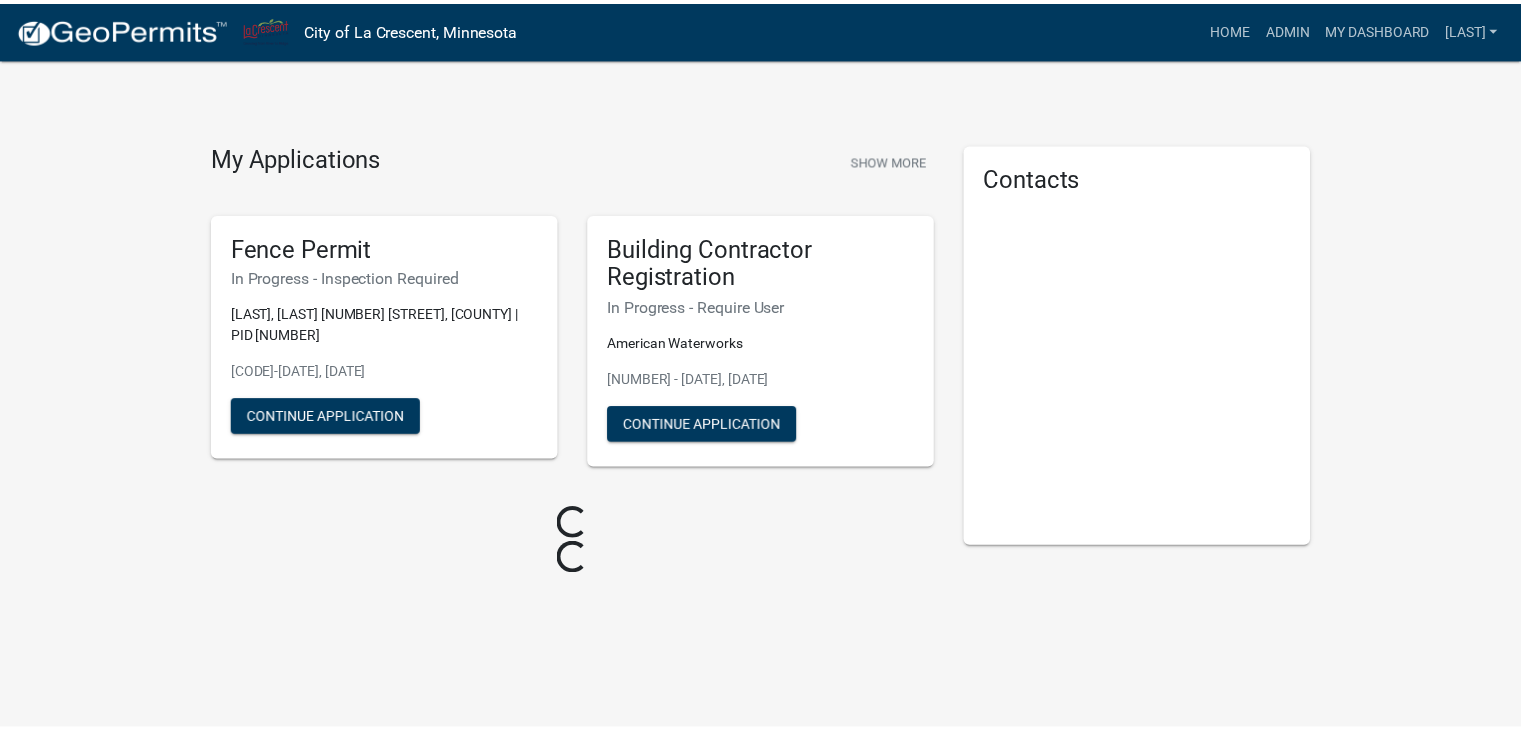 scroll, scrollTop: 0, scrollLeft: 0, axis: both 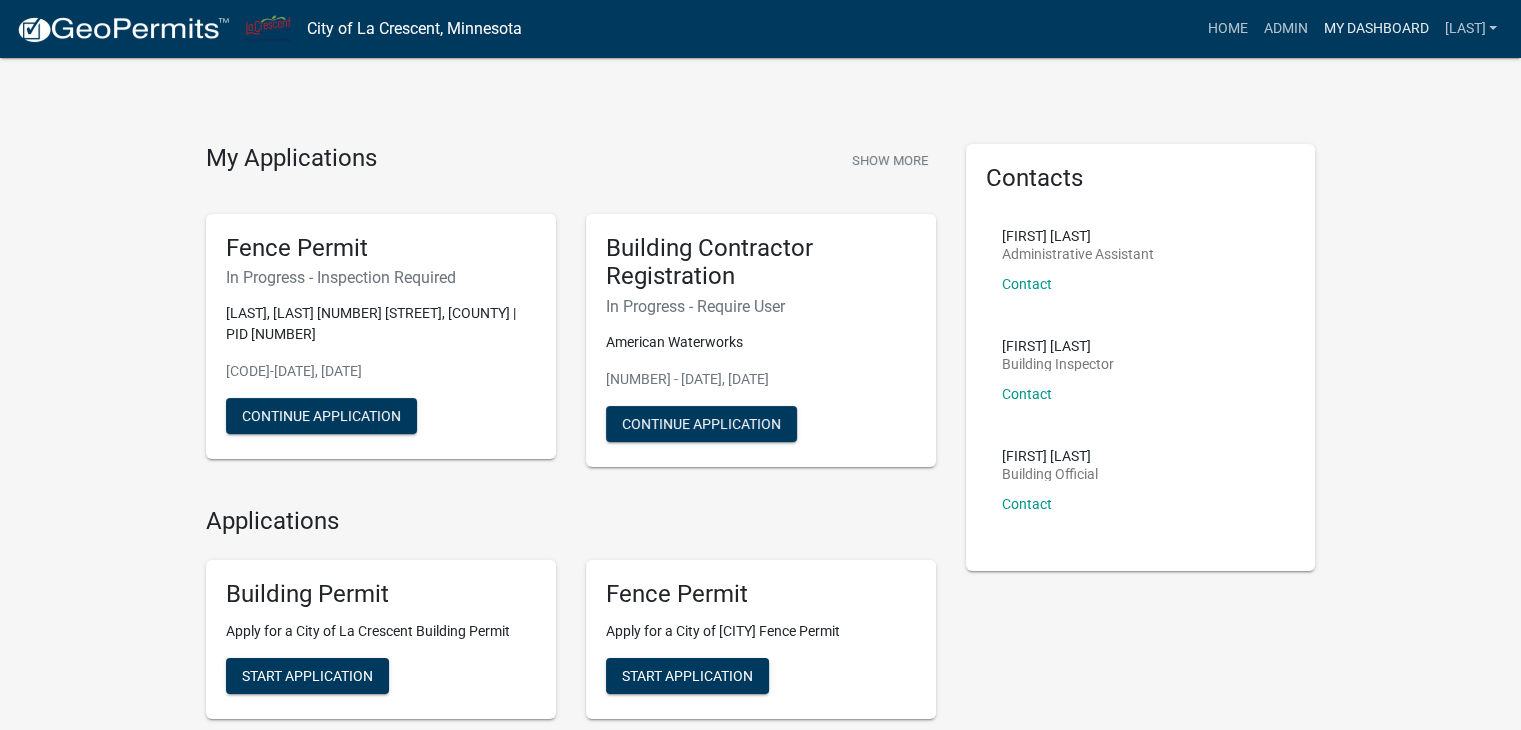click on "My Dashboard" at bounding box center [1375, 29] 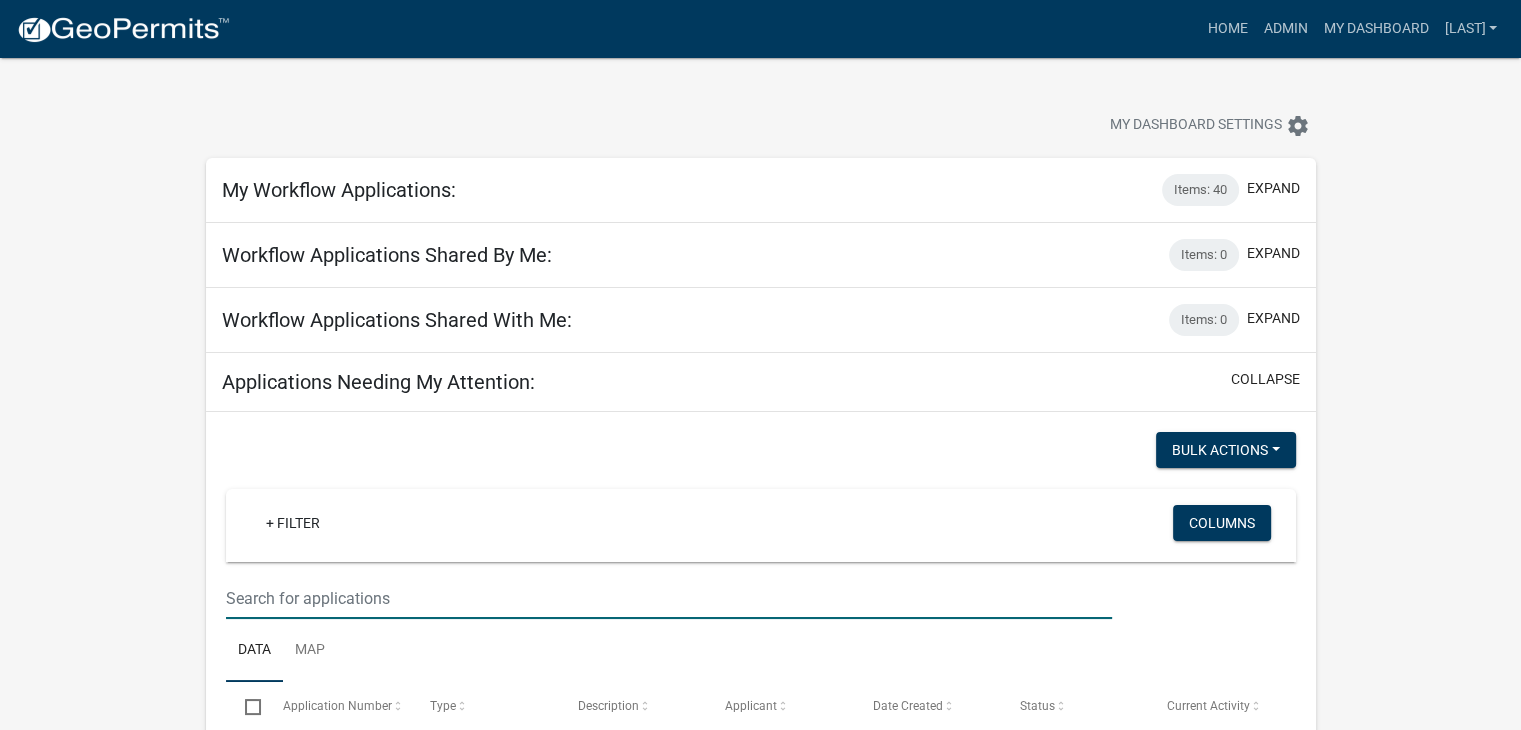 click at bounding box center [669, 598] 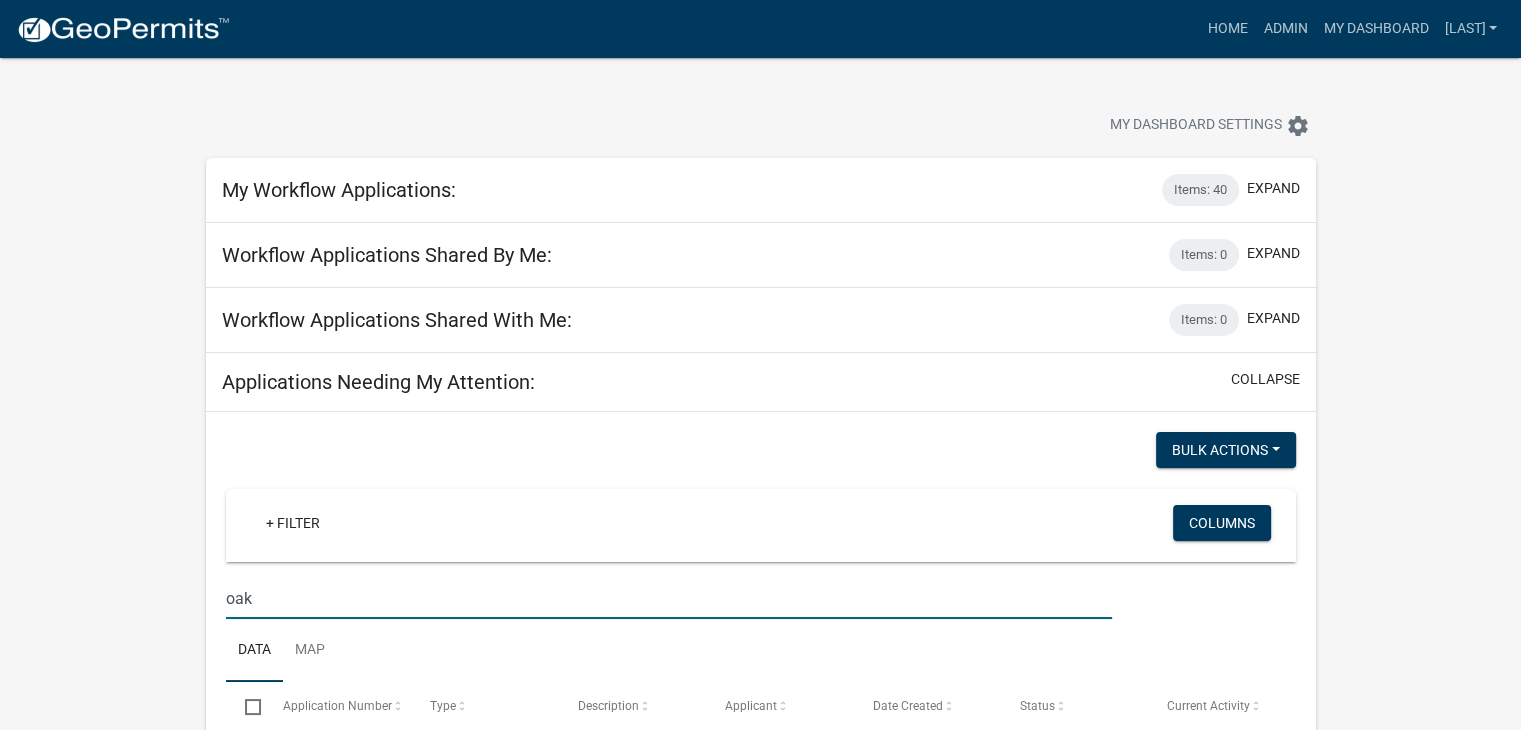 type on "oak" 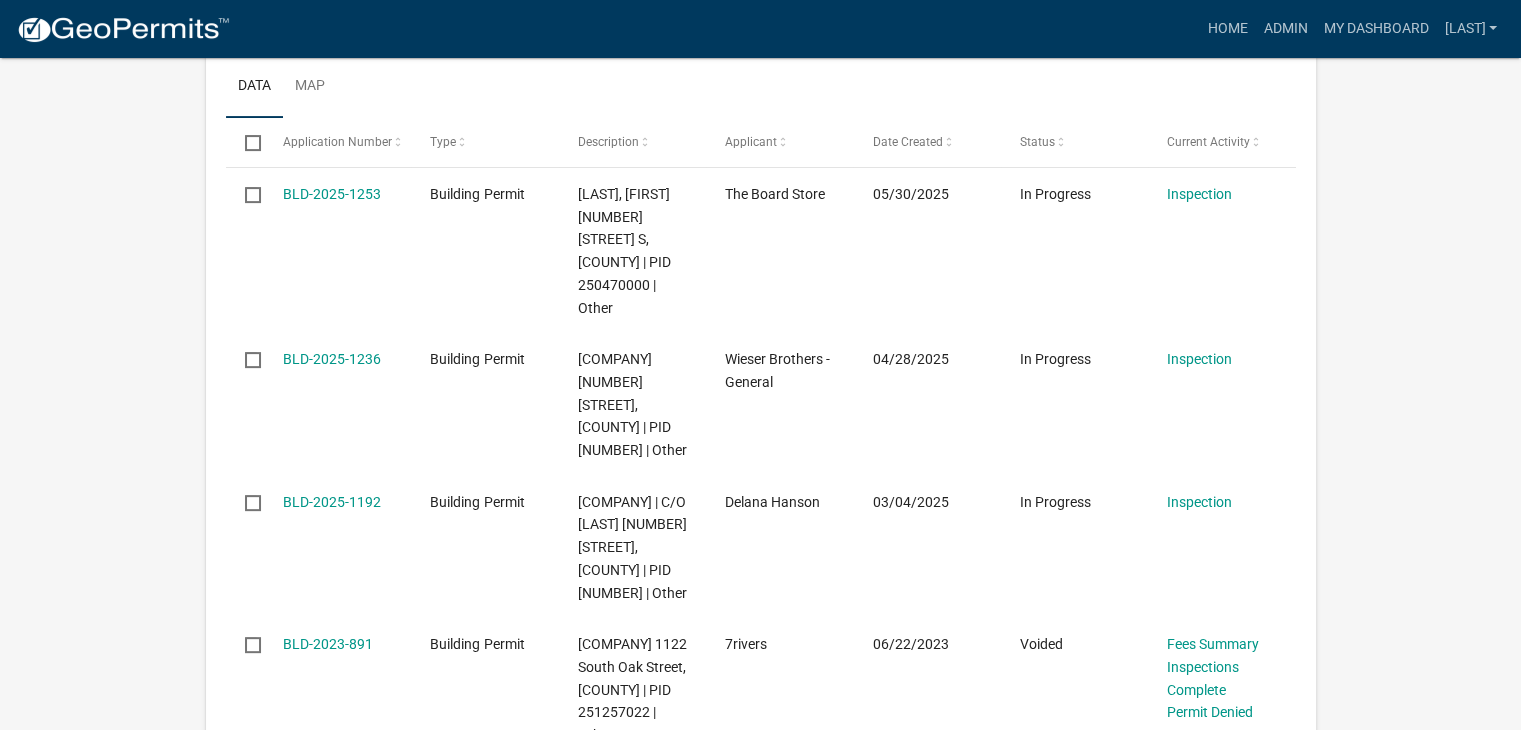 scroll, scrollTop: 600, scrollLeft: 0, axis: vertical 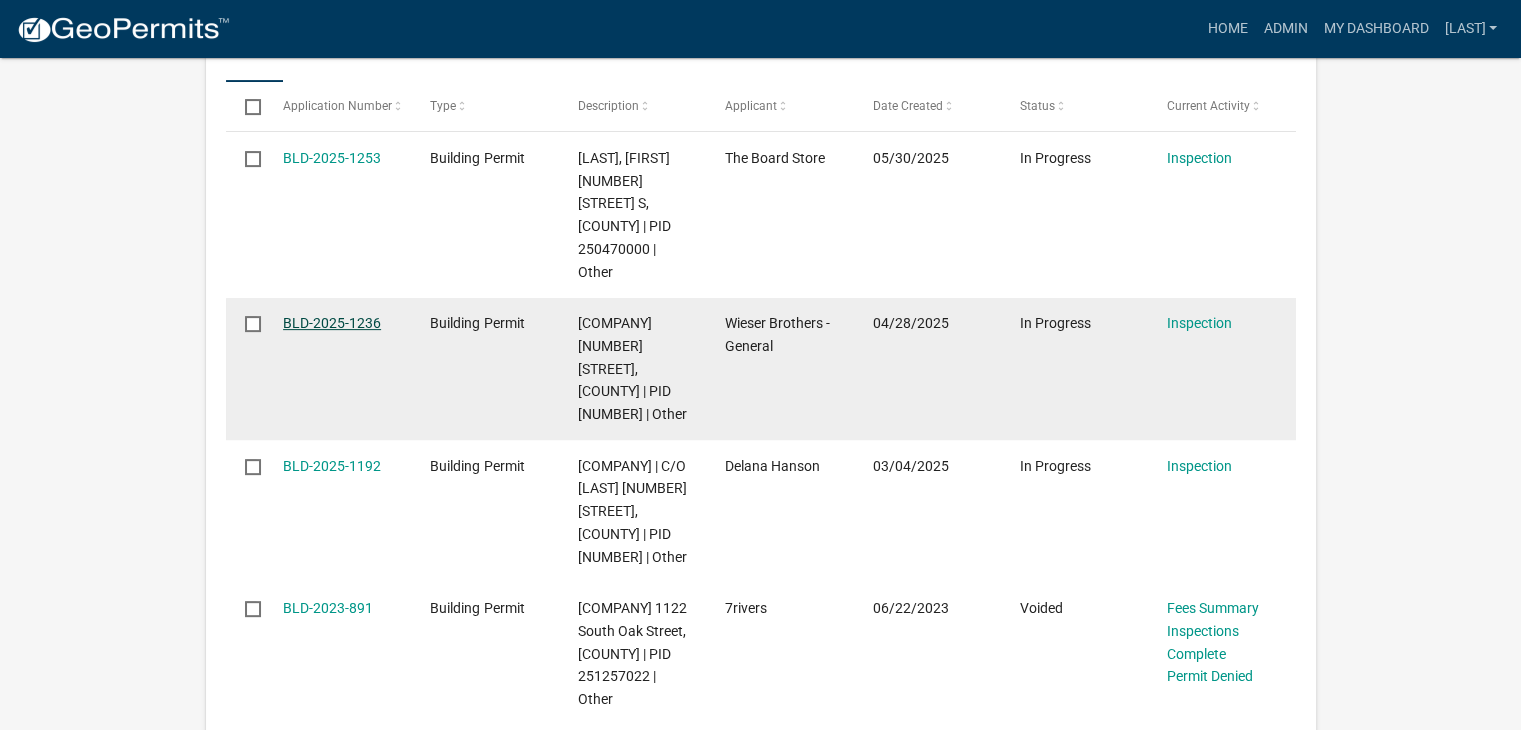 click on "BLD-2025-1236" 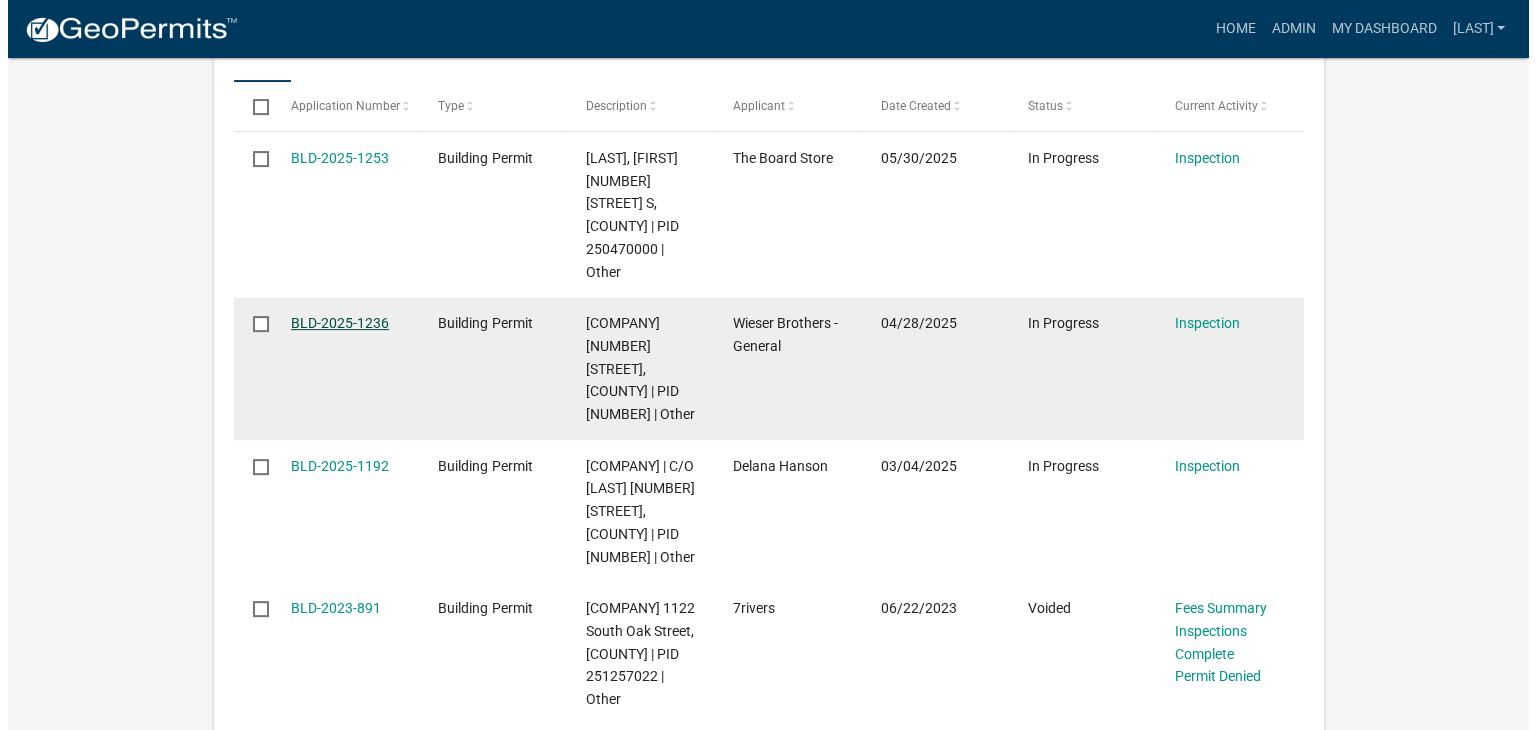 scroll, scrollTop: 0, scrollLeft: 0, axis: both 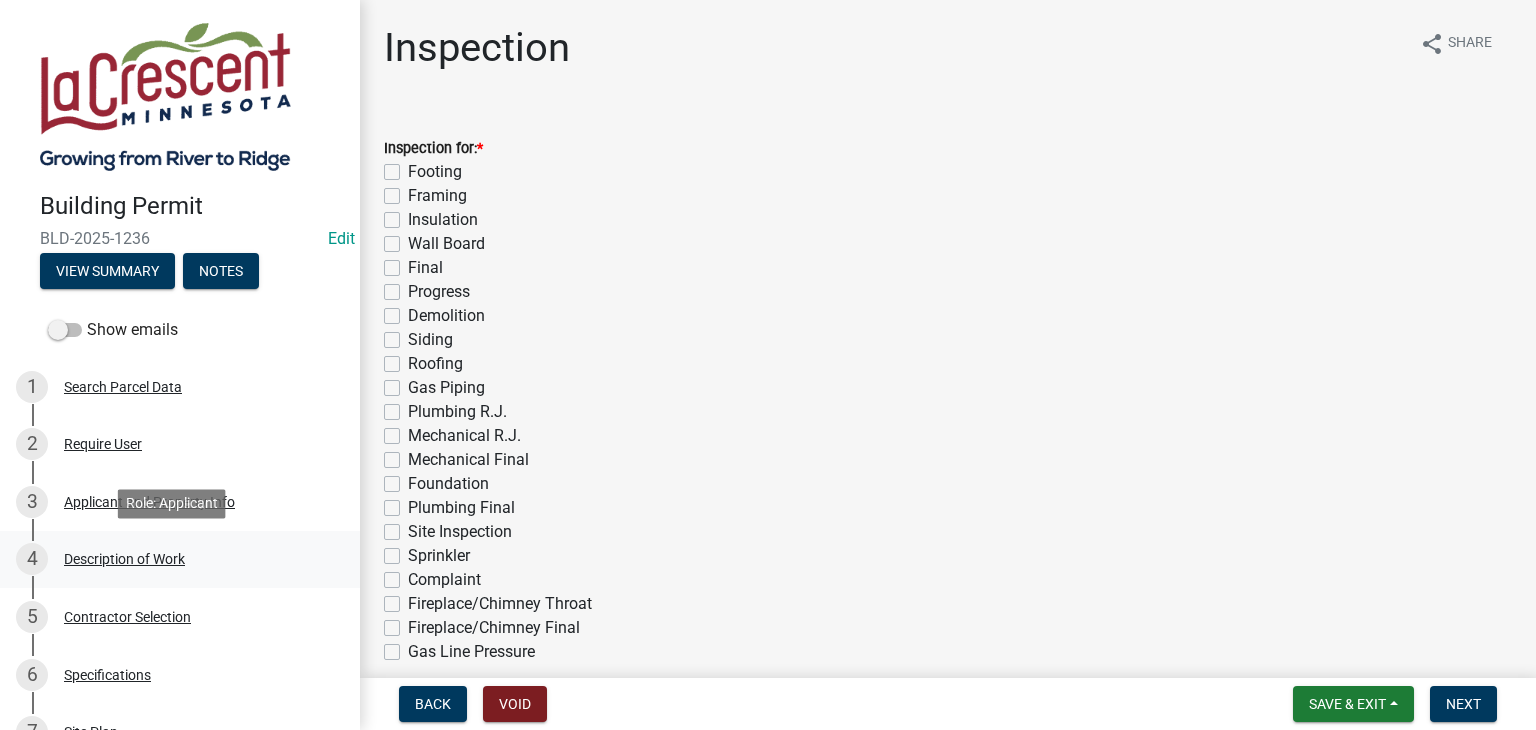 click on "Description of Work" at bounding box center [124, 559] 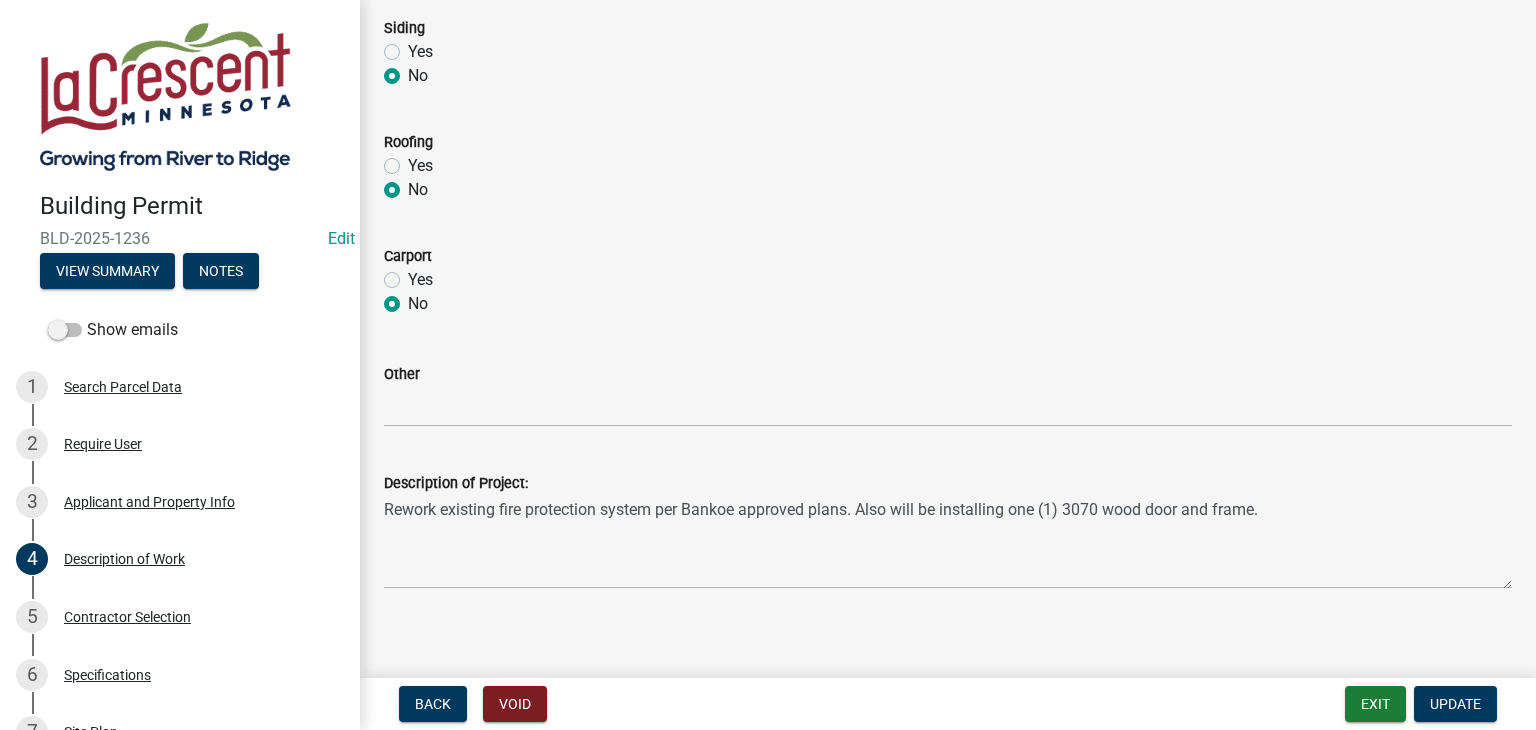 scroll, scrollTop: 1000, scrollLeft: 0, axis: vertical 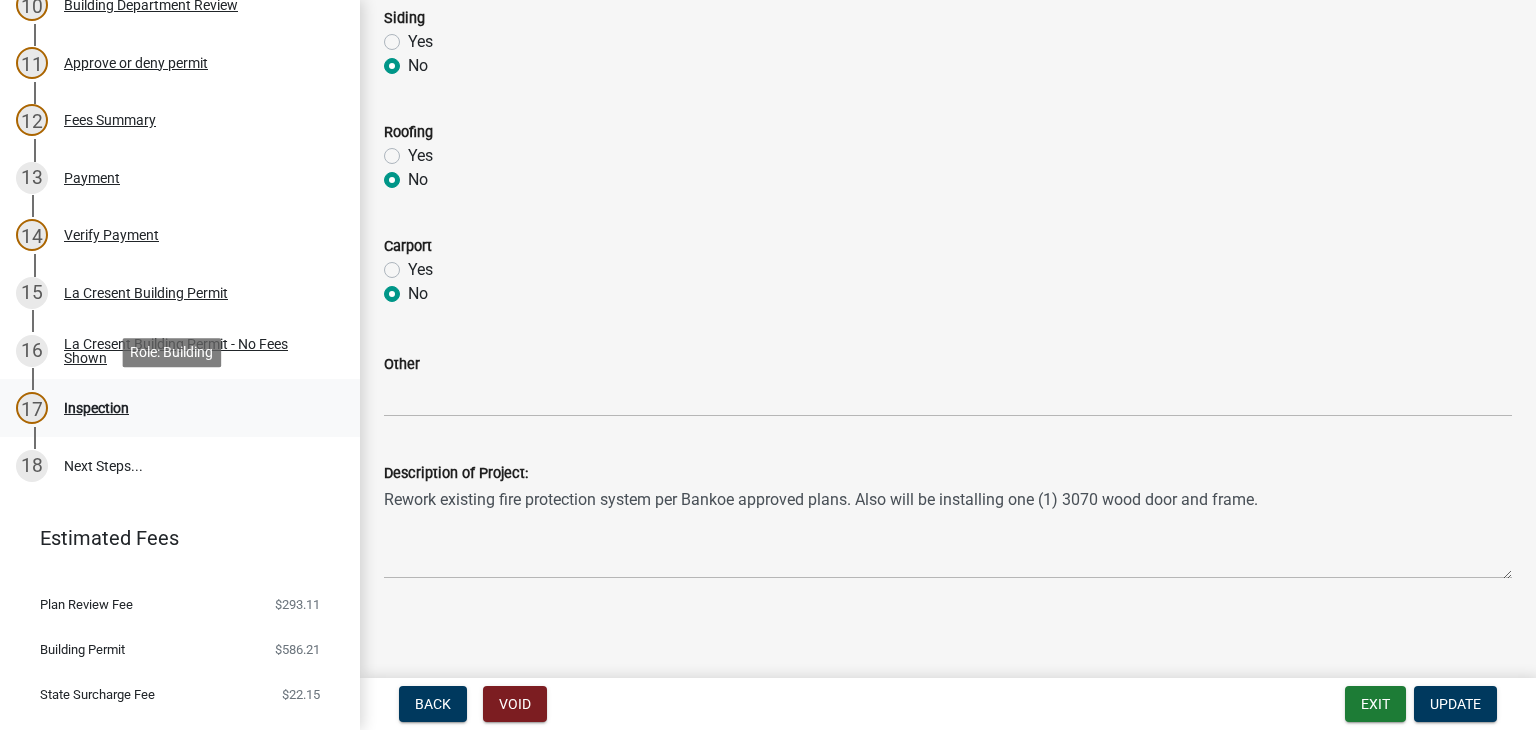 click on "Inspection" at bounding box center [96, 408] 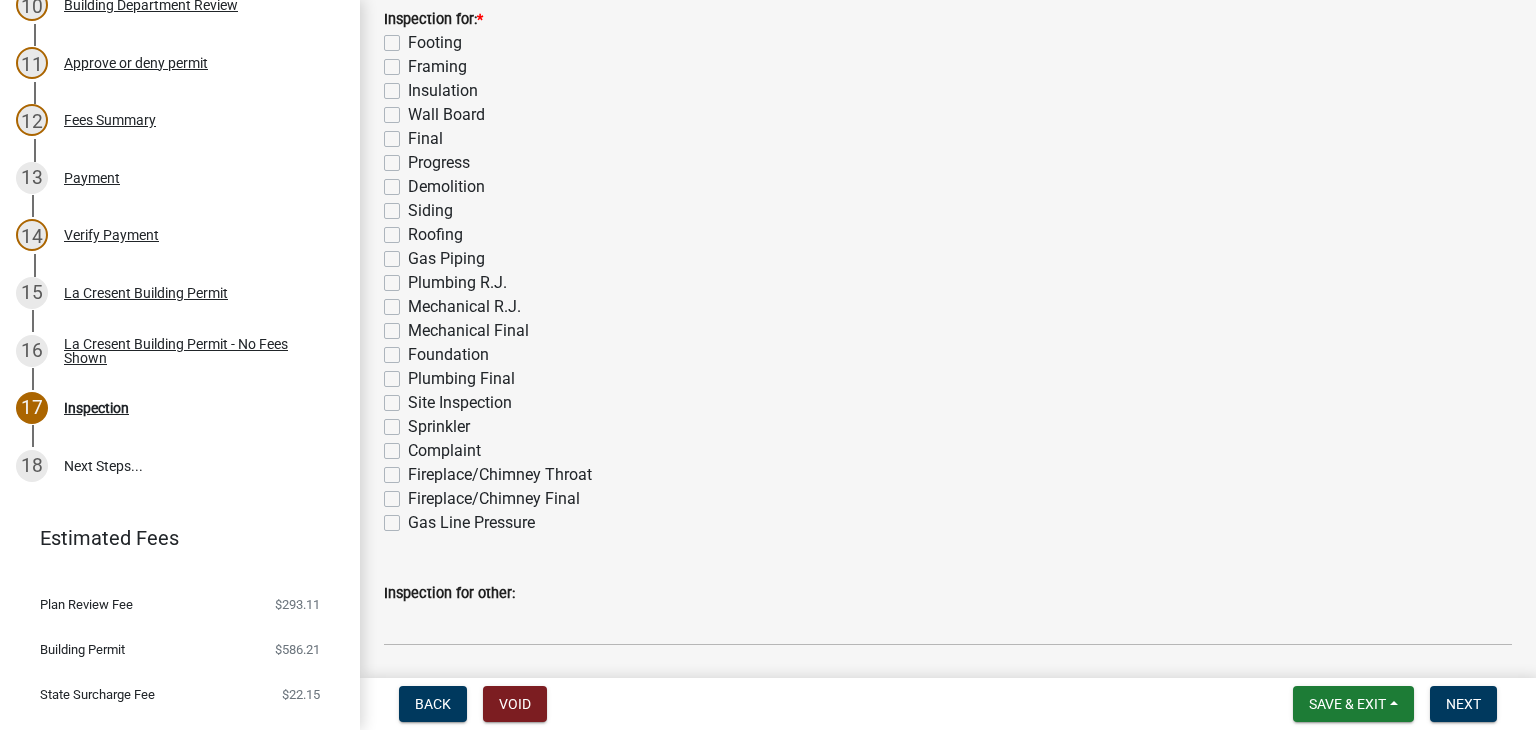 scroll, scrollTop: 100, scrollLeft: 0, axis: vertical 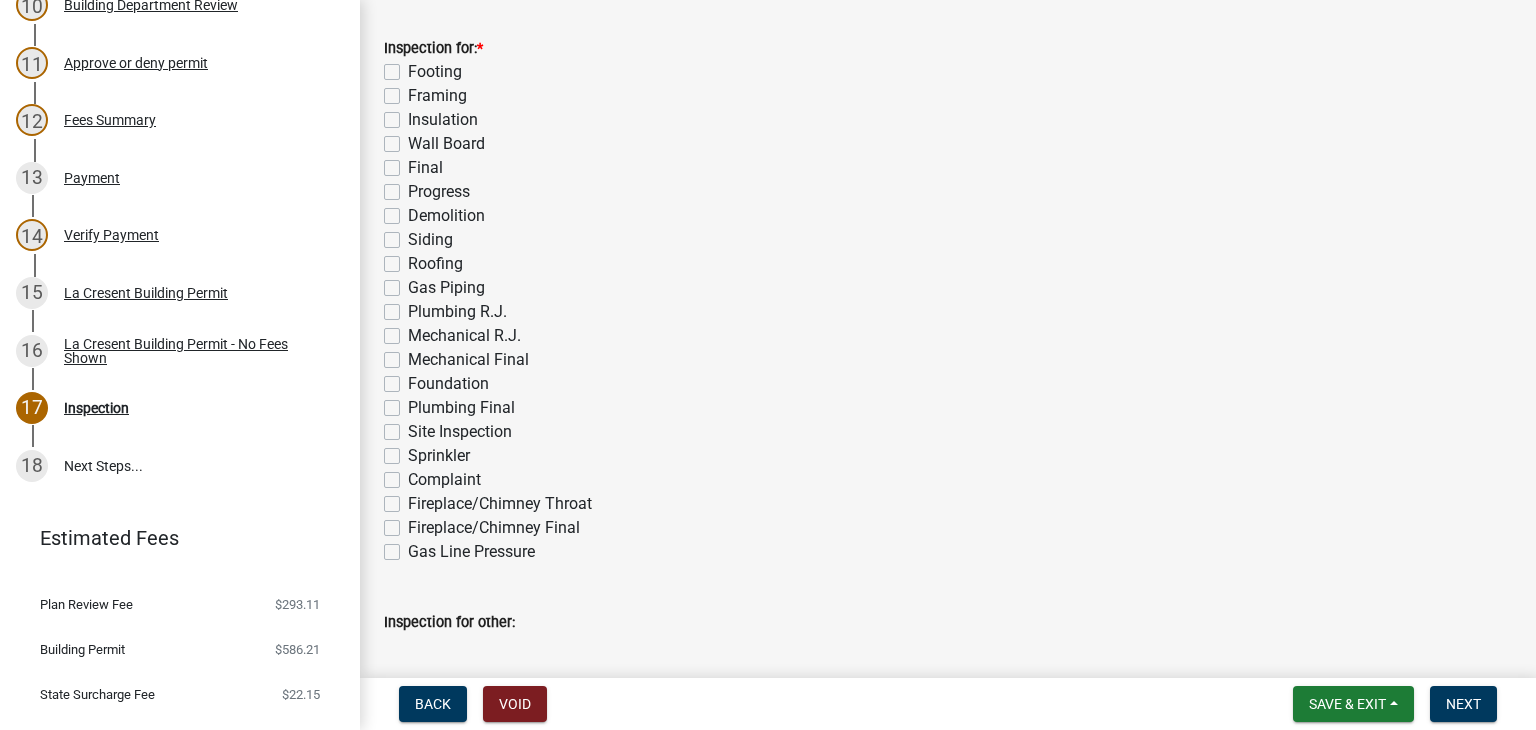 click on "Progress" 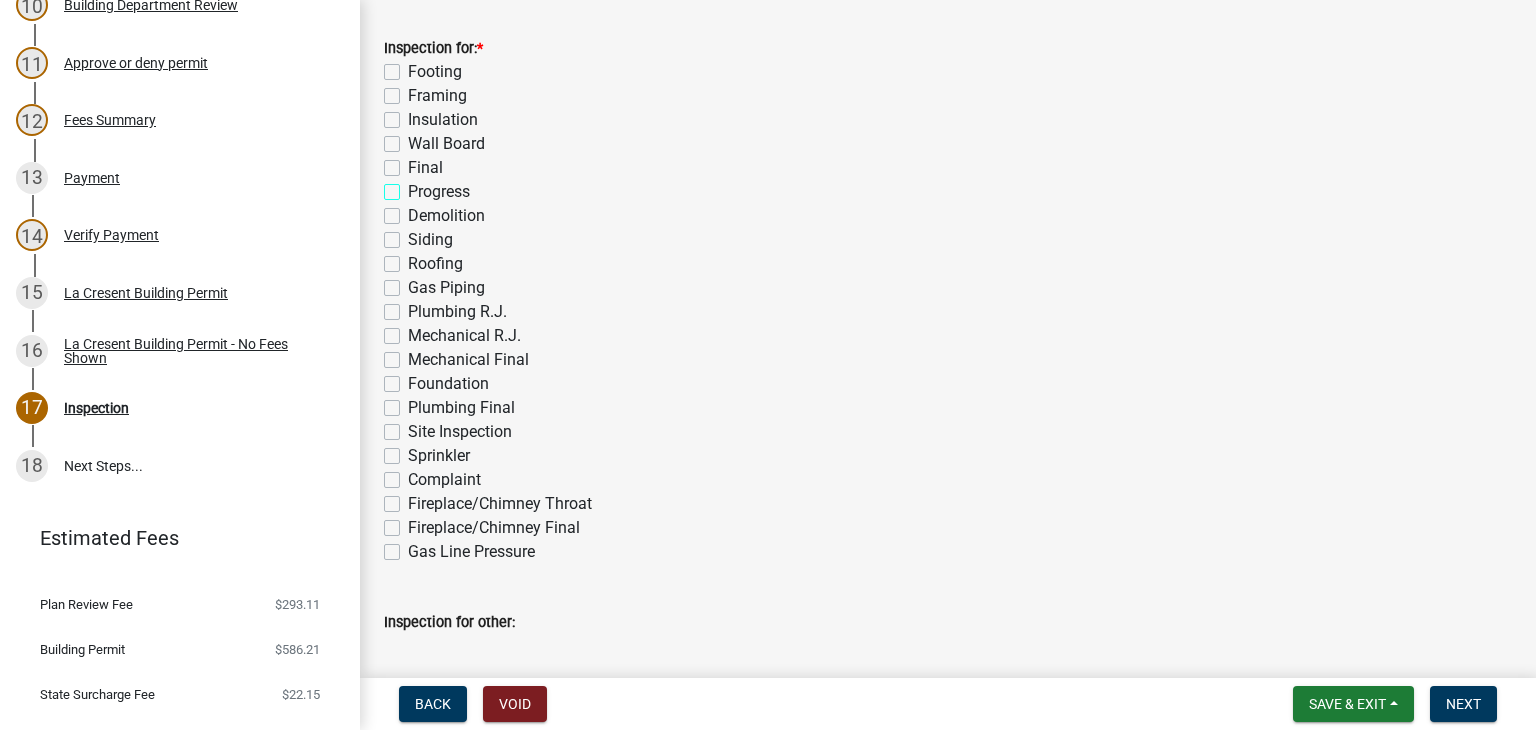 click on "Progress" at bounding box center [414, 186] 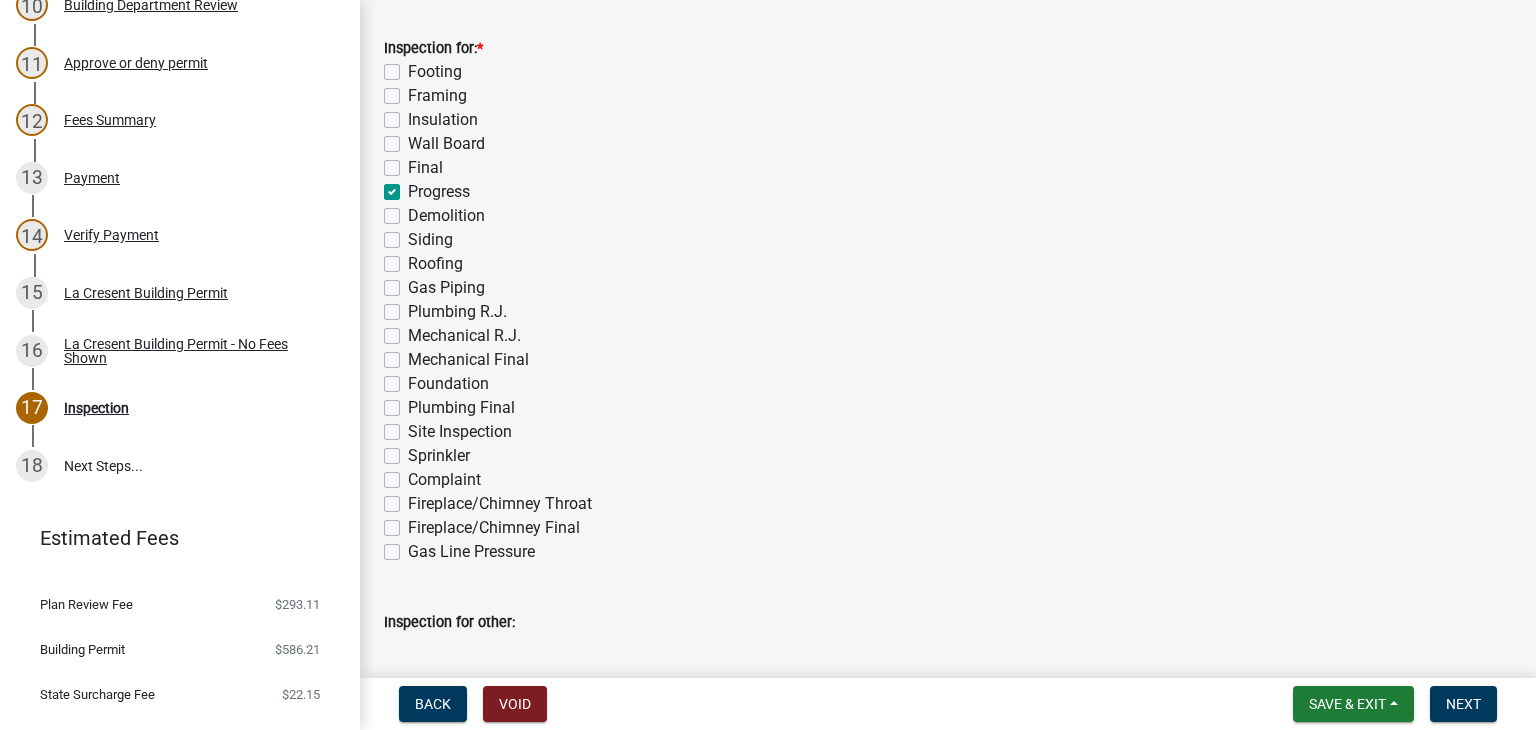 checkbox on "false" 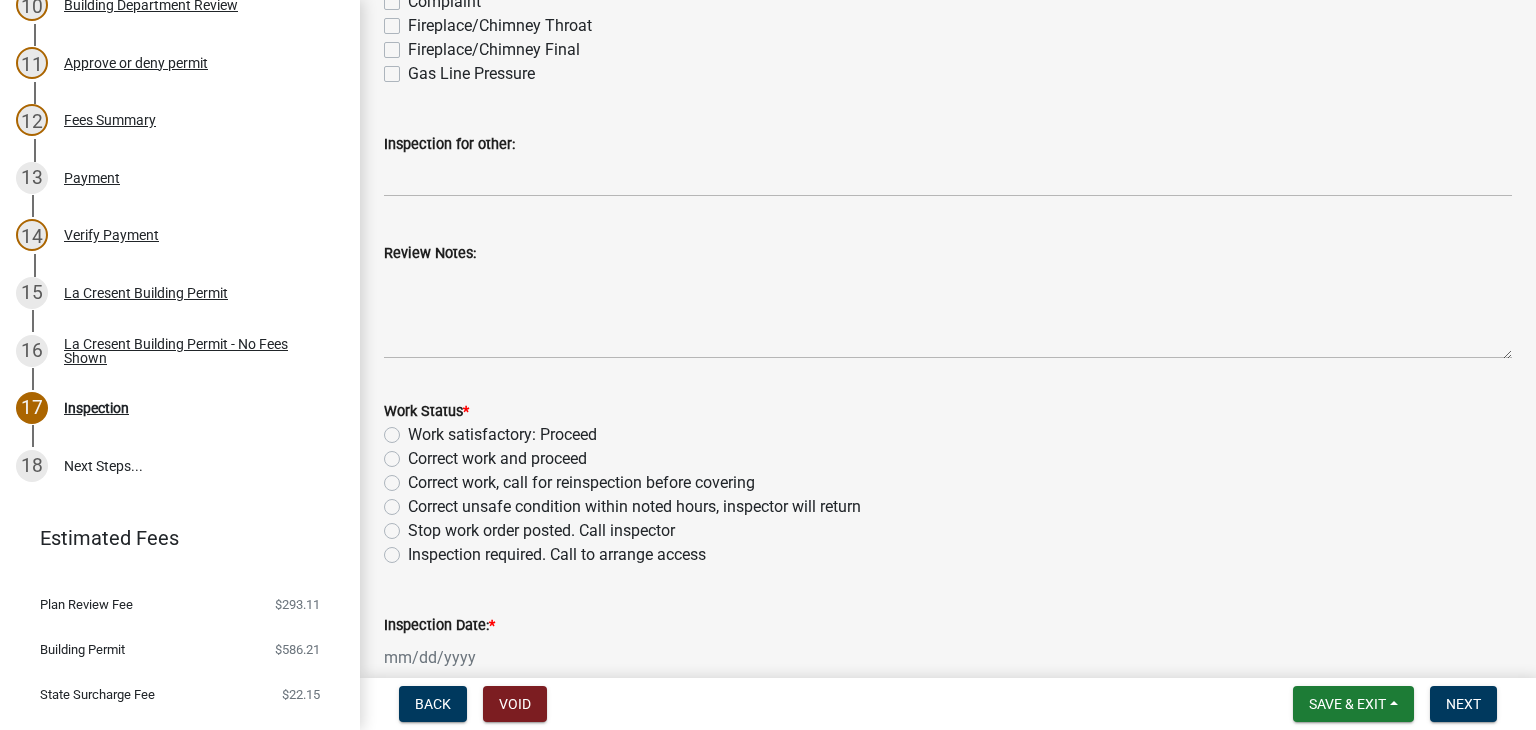 scroll, scrollTop: 600, scrollLeft: 0, axis: vertical 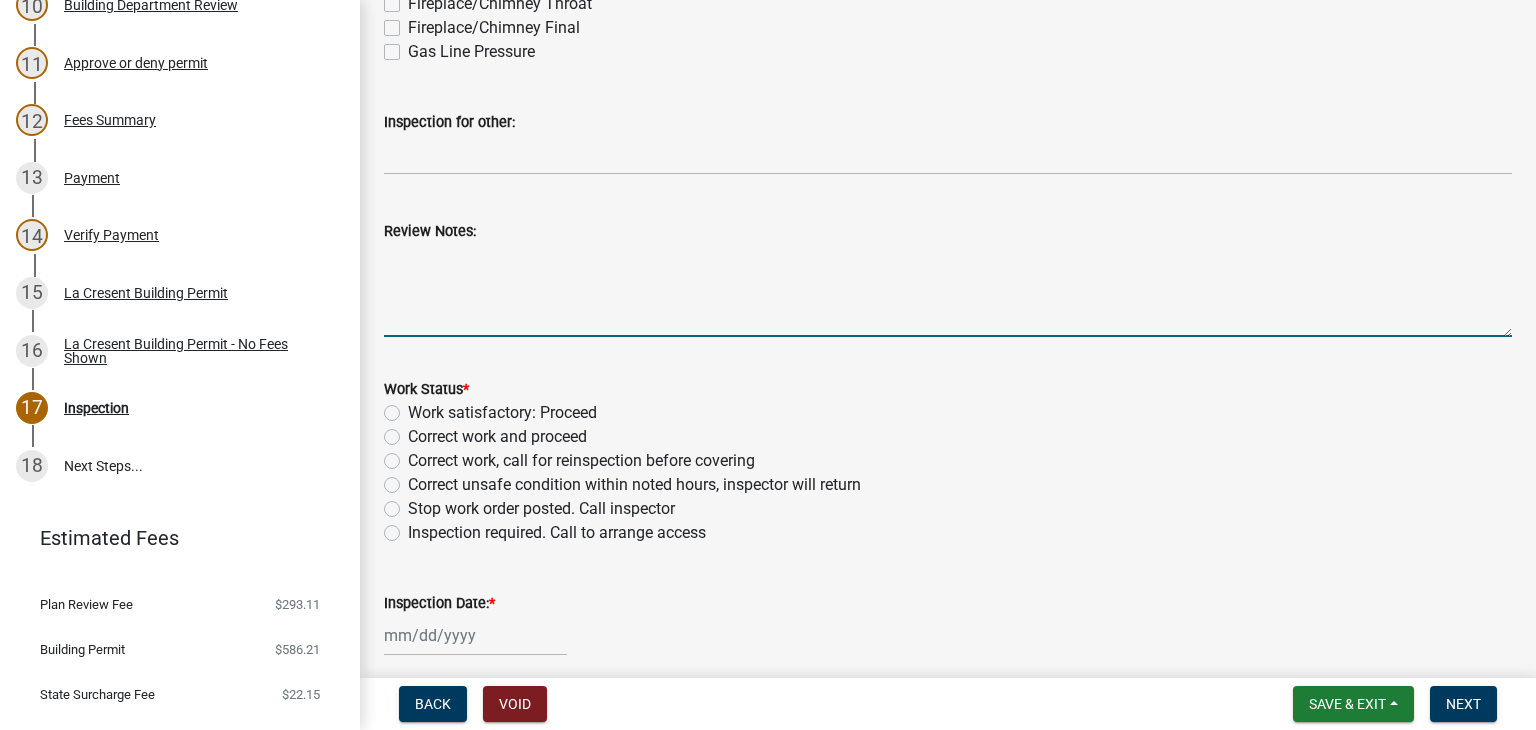 click on "Review Notes:" at bounding box center (948, 290) 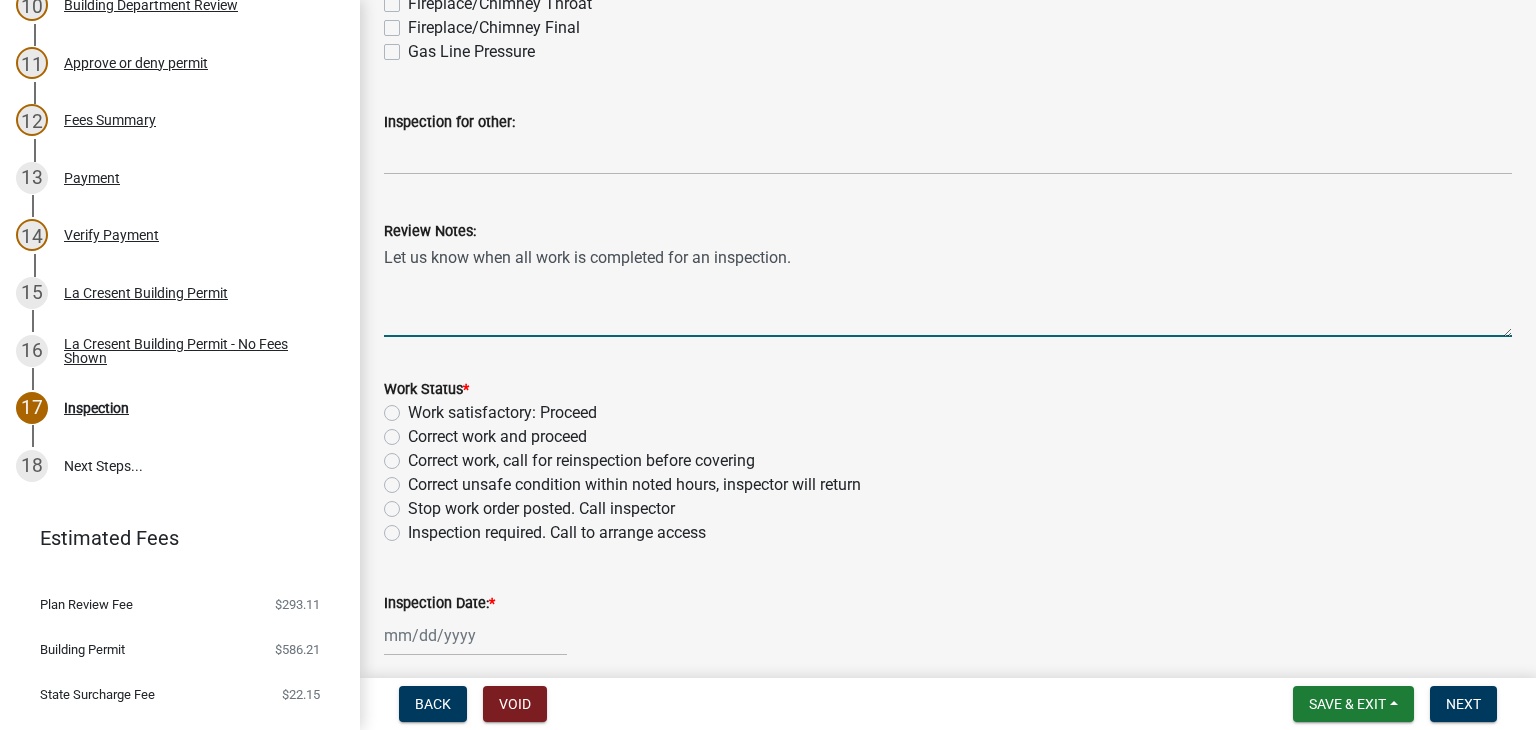 type on "Let us know when all work is completed for an inspection." 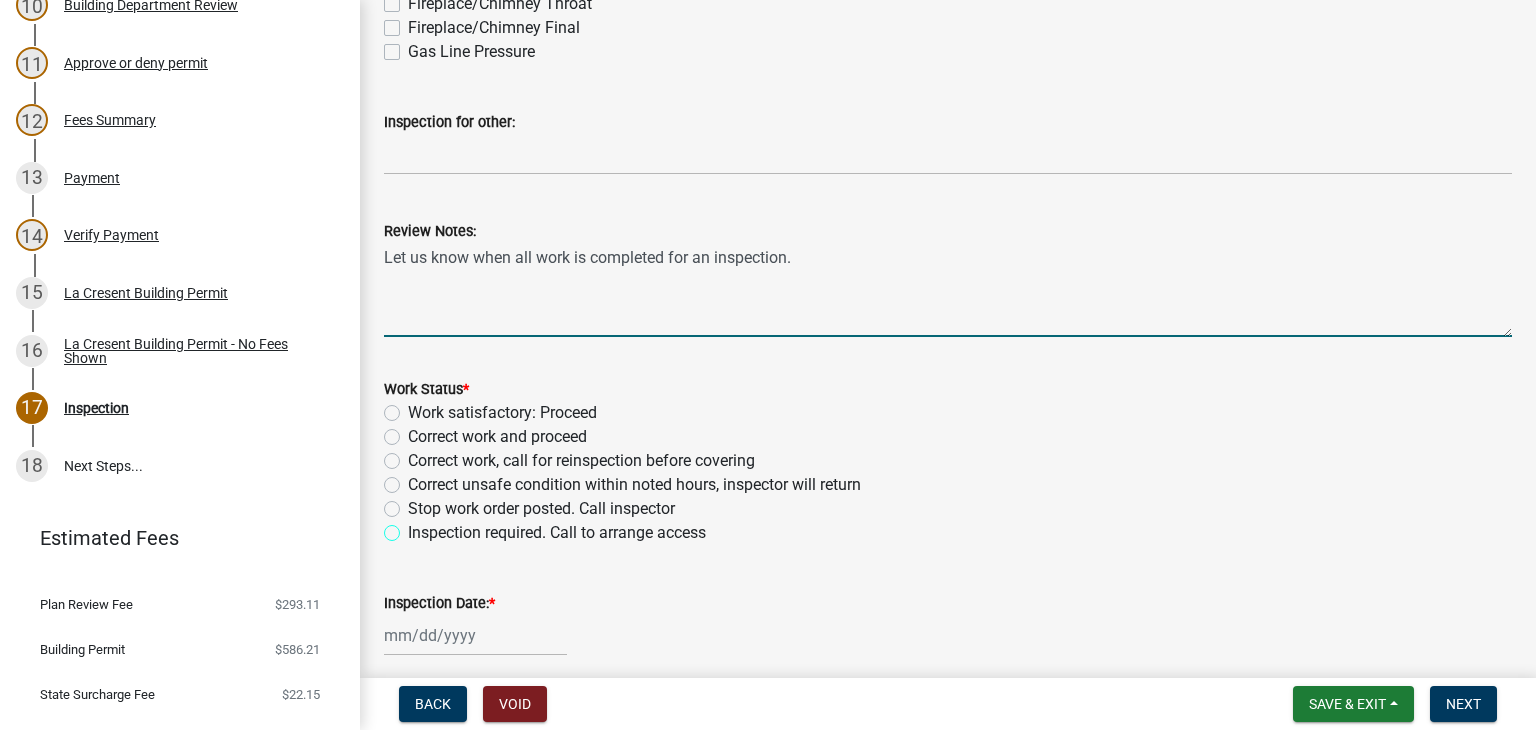 click on "Inspection required.  Call to arrange access" at bounding box center [414, 527] 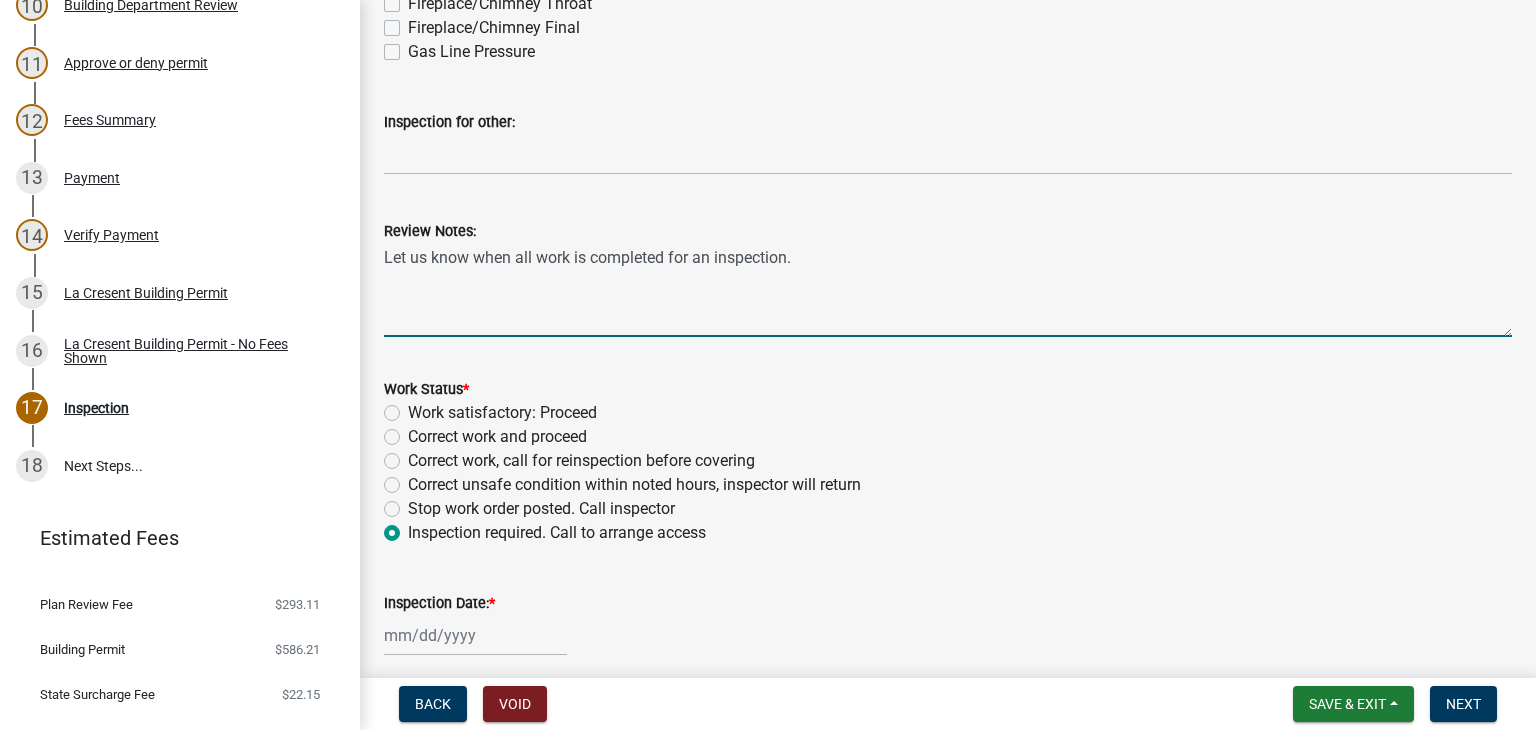 radio on "true" 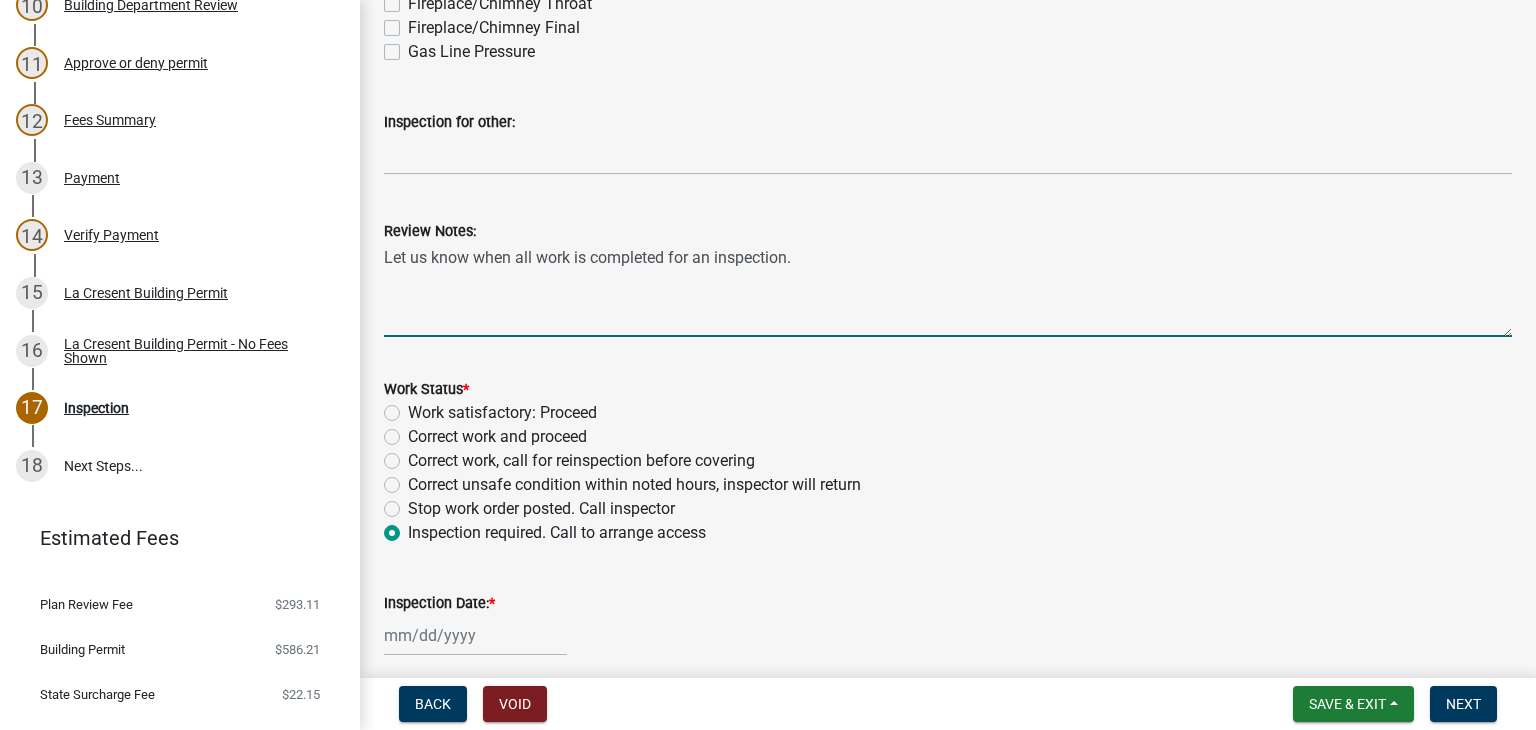 click on "Let us know when all work is completed for an inspection." at bounding box center (948, 290) 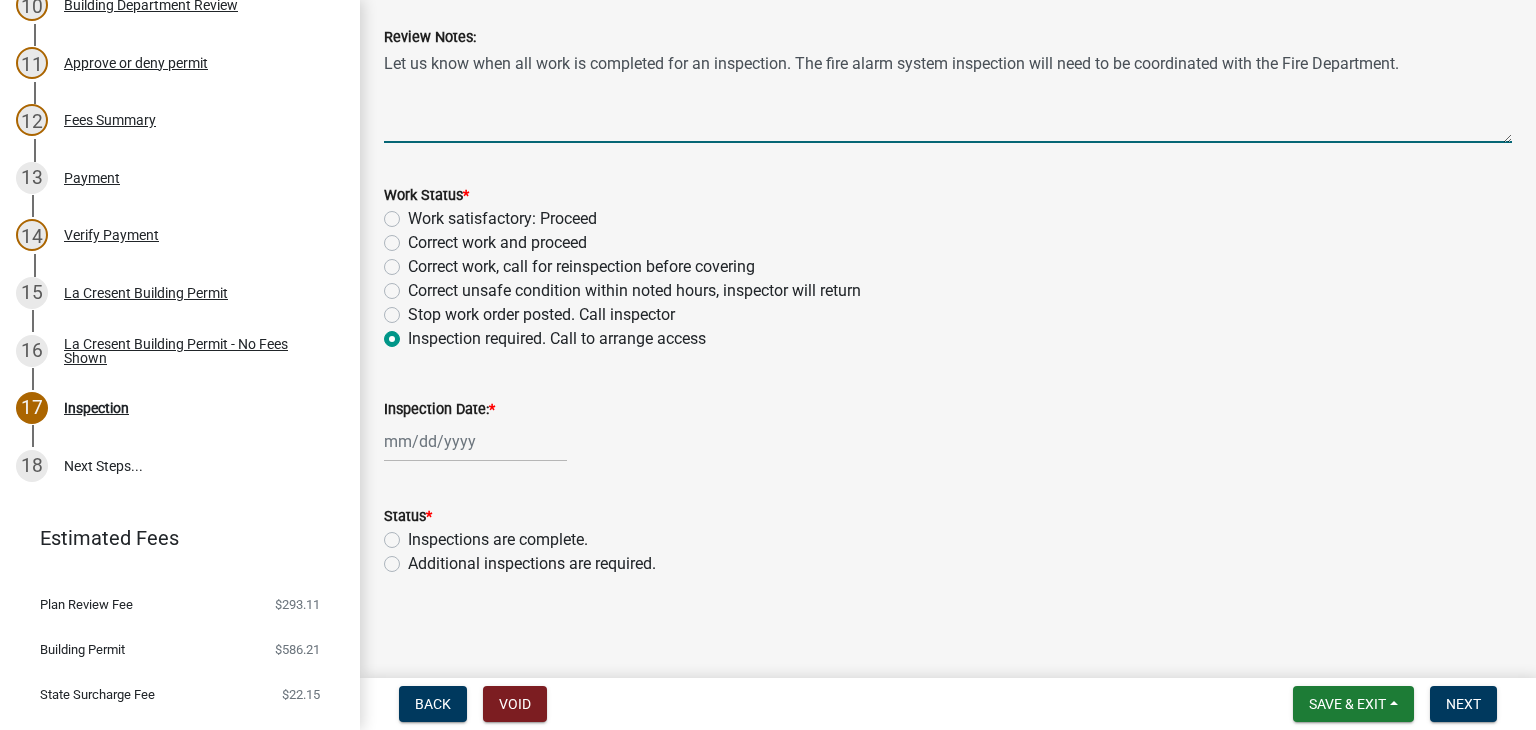 scroll, scrollTop: 796, scrollLeft: 0, axis: vertical 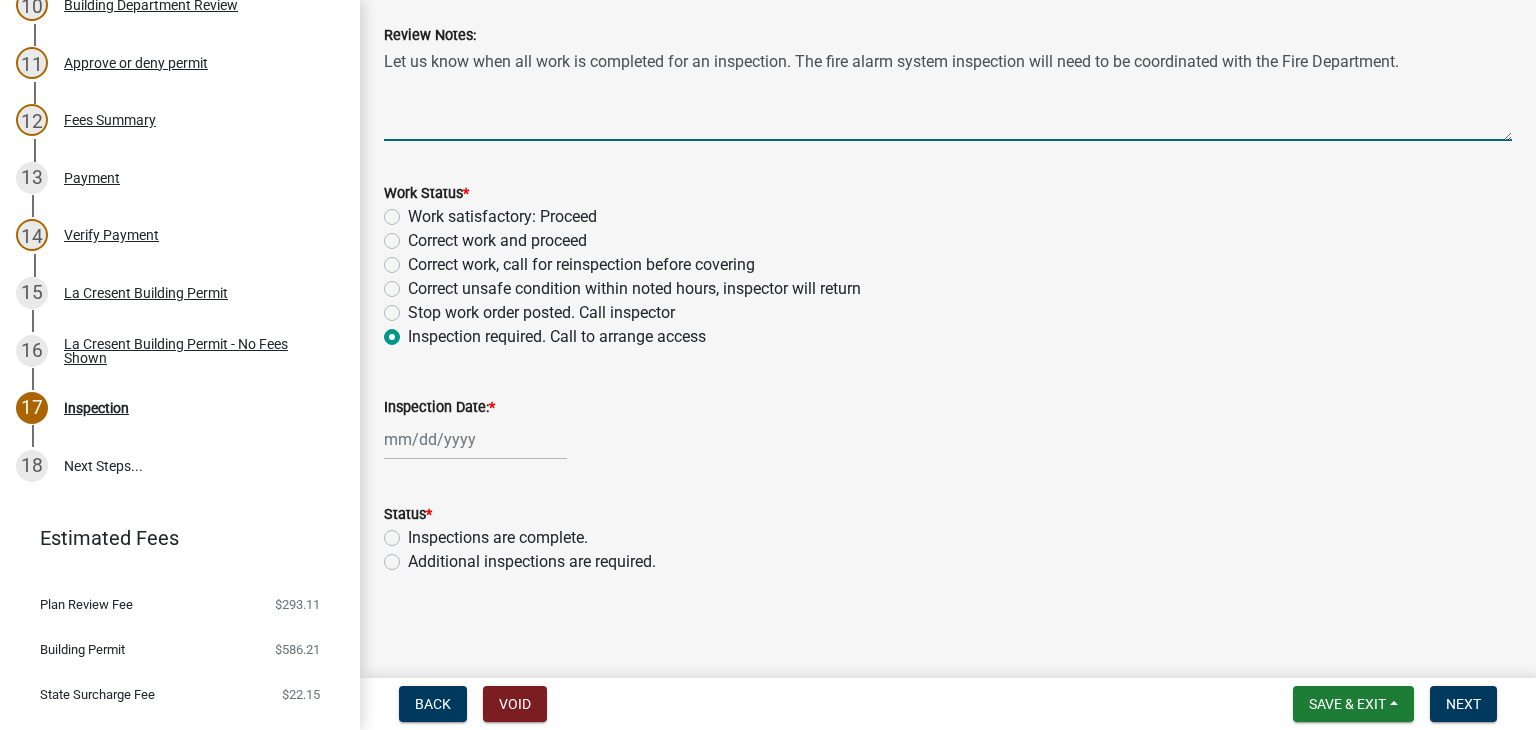 type on "Let us know when all work is completed for an inspection. The fire alarm system inspection will need to be coordinated with the Fire Department." 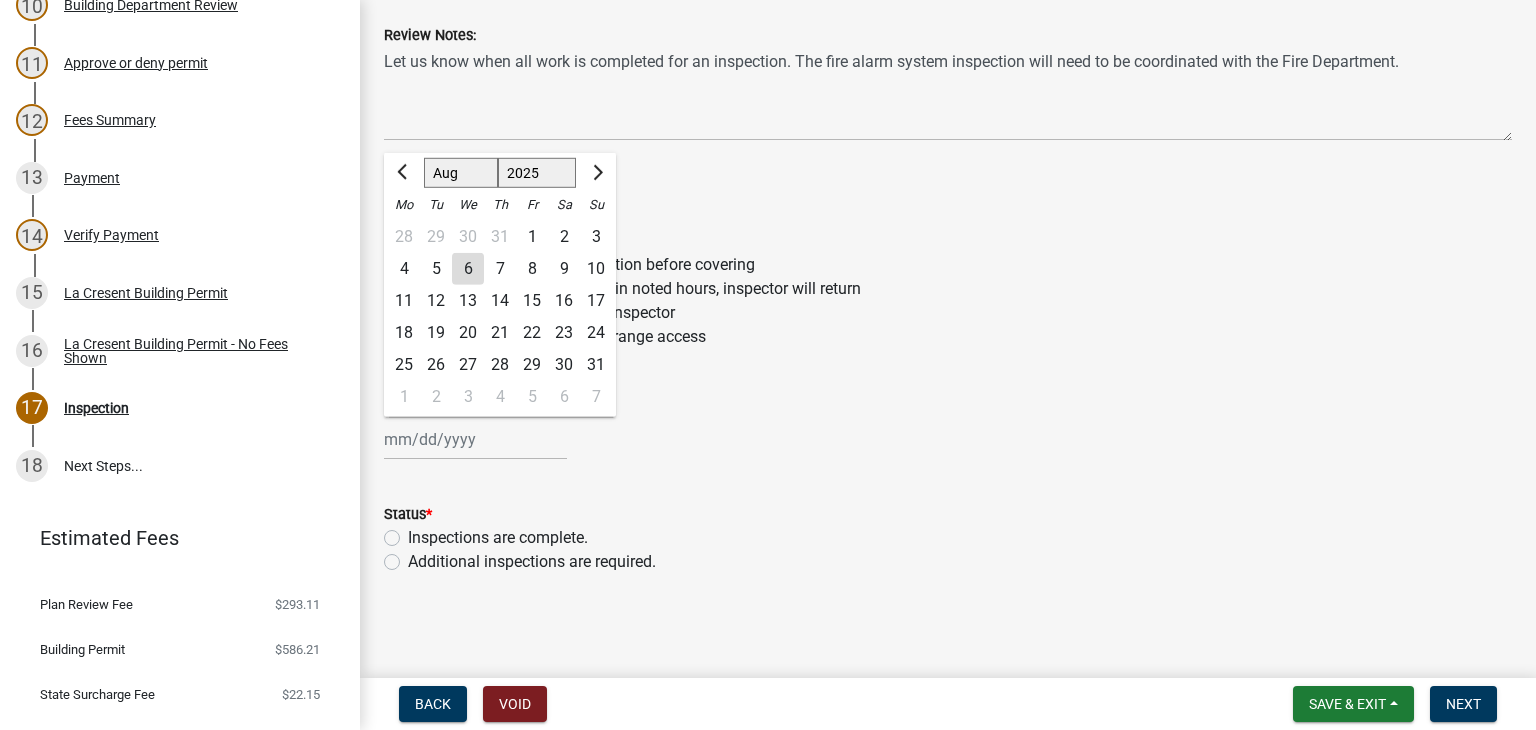 click on "Jan Feb Mar Apr May Jun Jul Aug Sep Oct Nov Dec 1525 1526 1527 1528 1529 1530 1531 1532 1533 1534 1535 1536 1537 1538 1539 1540 1541 1542 1543 1544 1545 1546 1547 1548 1549 1550 1551 1552 1553 1554 1555 1556 1557 1558 1559 1560 1561 1562 1563 1564 1565 1566 1567 1568 1569 1570 1571 1572 1573 1574 1575 1576 1577 1578 1579 1580 1581 1582 1583 1584 1585 1586 1587 1588 1589 1590 1591 1592 1593 1594 1595 1596 1597 1598 1599 1600 1601 1602 1603 1604 1605 1606 1607 1608 1609 1610 1611 1612 1613 1614 1615 1616 1617 1618 1619 1620 1621 1622 1623 1624 1625 1626 1627 1628 1629 1630 1631 1632 1633 1634 1635 1636 1637 1638 1639 1640 1641 1642 1643 1644 1645 1646 1647 1648 1649 1650 1651 1652 1653 1654 1655 1656 1657 1658 1659 1660 1661 1662 1663 1664 1665 1666 1667 1668 1669 1670 1671 1672 1673 1674 1675 1676 1677 1678 1679 1680 1681 1682 1683 1684 1685 1686 1687 1688 1689 1690 1691 1692 1693 1694 1695 1696 1697 1698 1699 1700 1701 1702 1703 1704 1705 1706 1707 1708 1709 1710 1711 1712 1713 1714 1715 1716 1717 1718 1719 1" 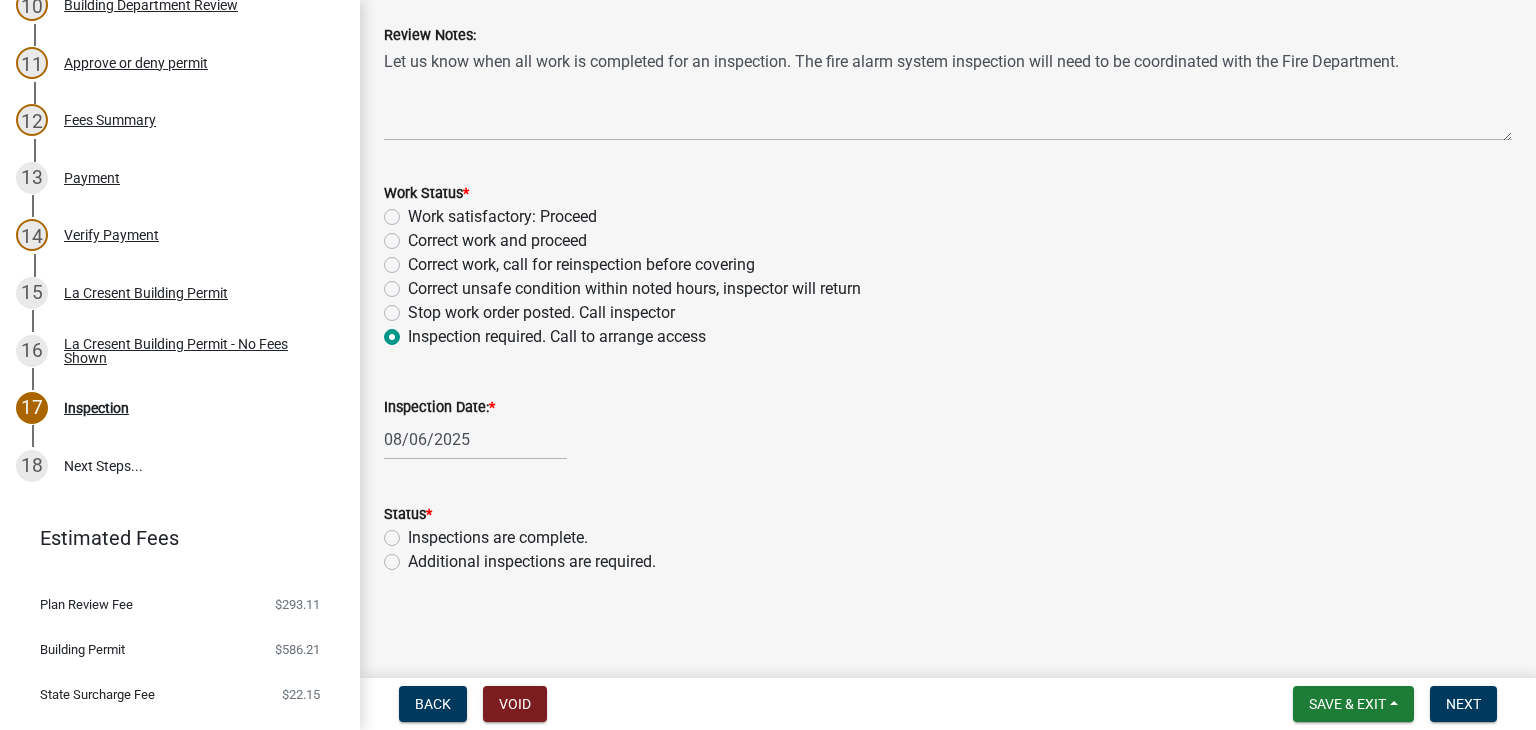 click on "Additional inspections are required." 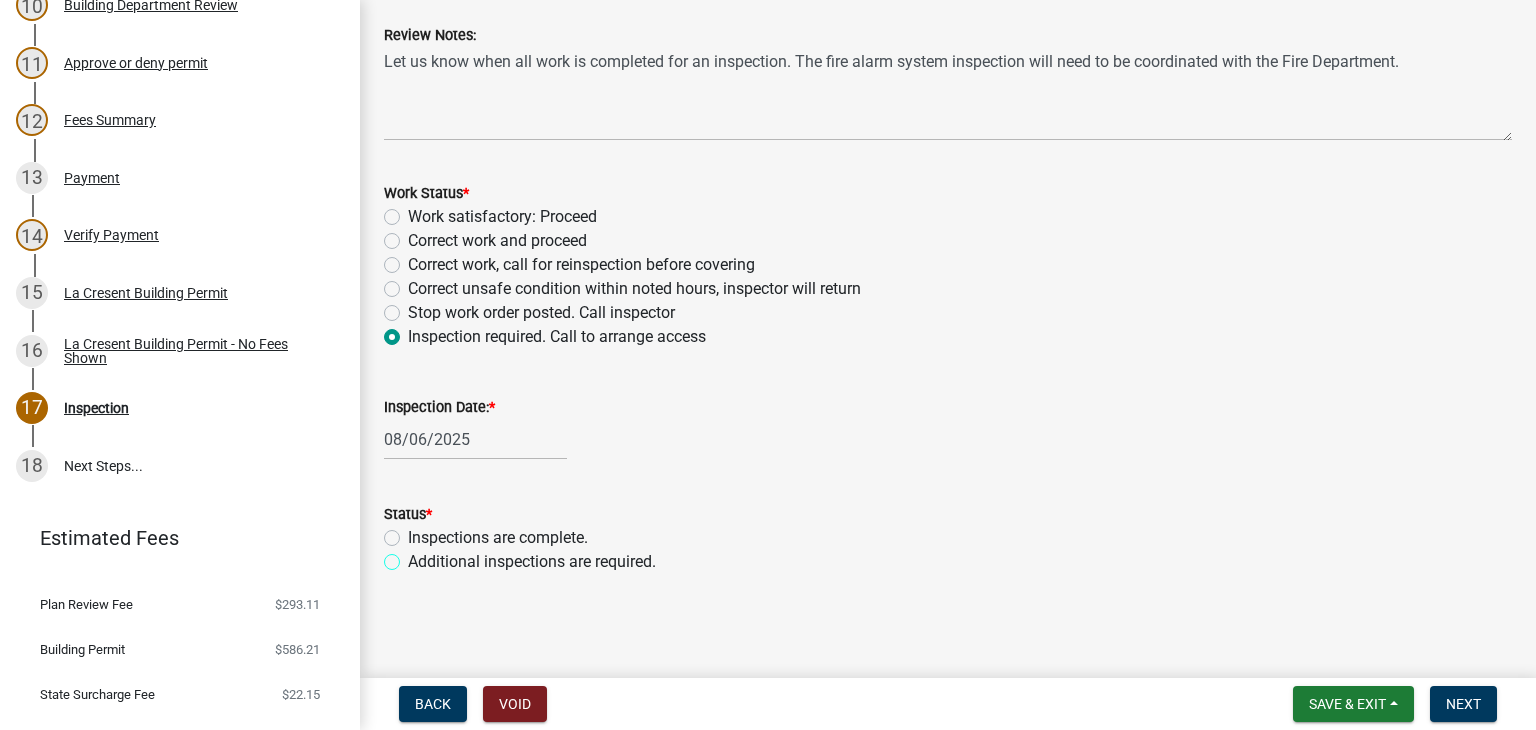click on "Additional inspections are required." at bounding box center (414, 556) 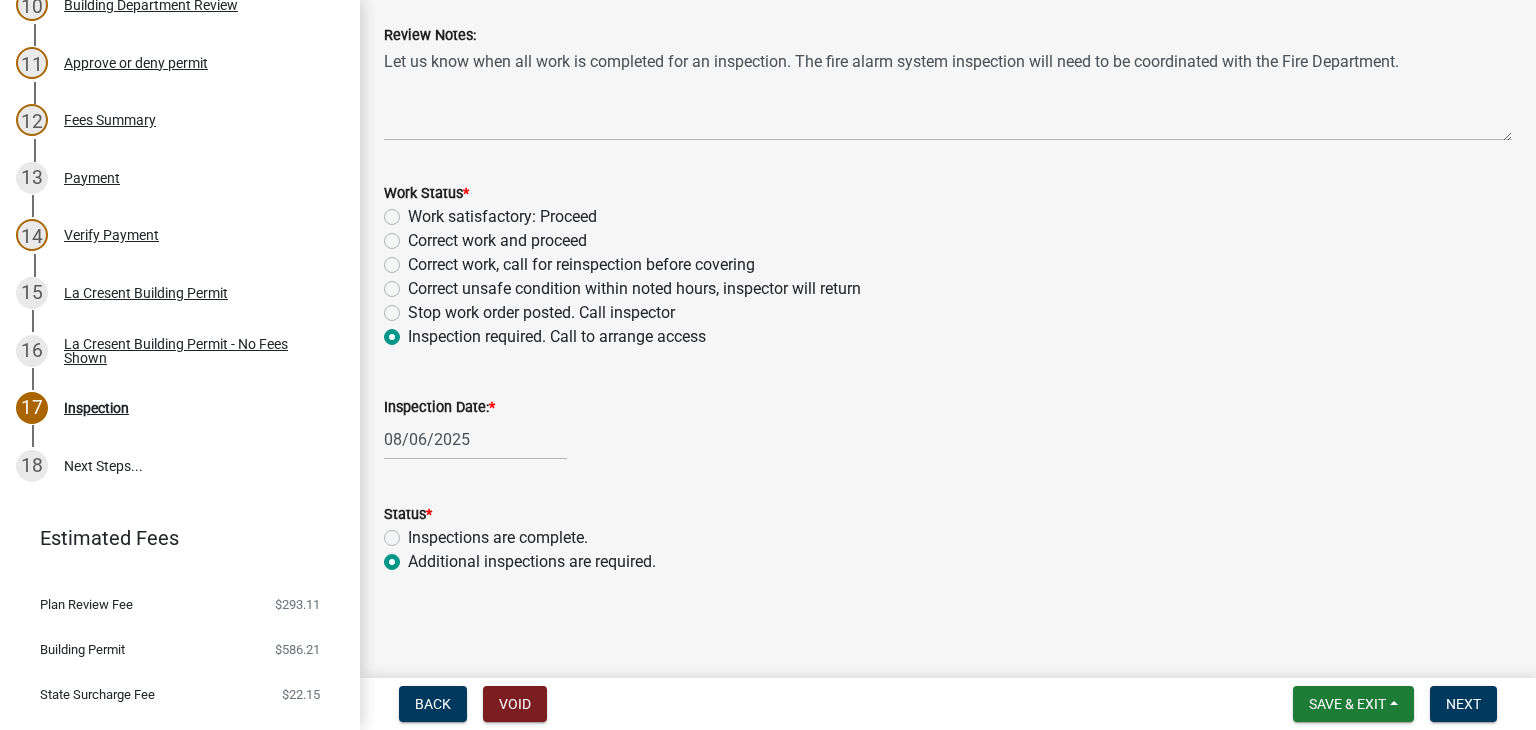 radio on "true" 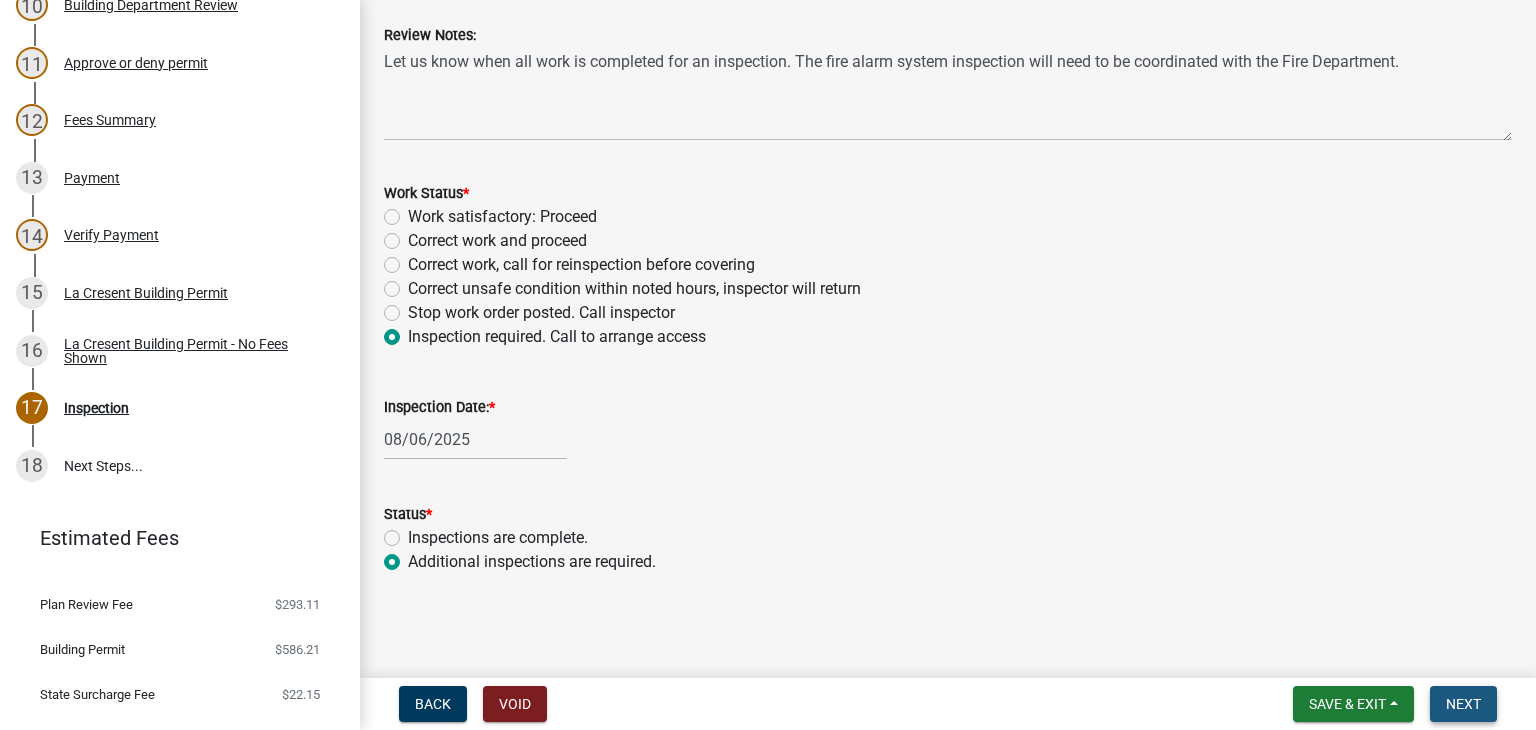 click on "Next" at bounding box center (1463, 704) 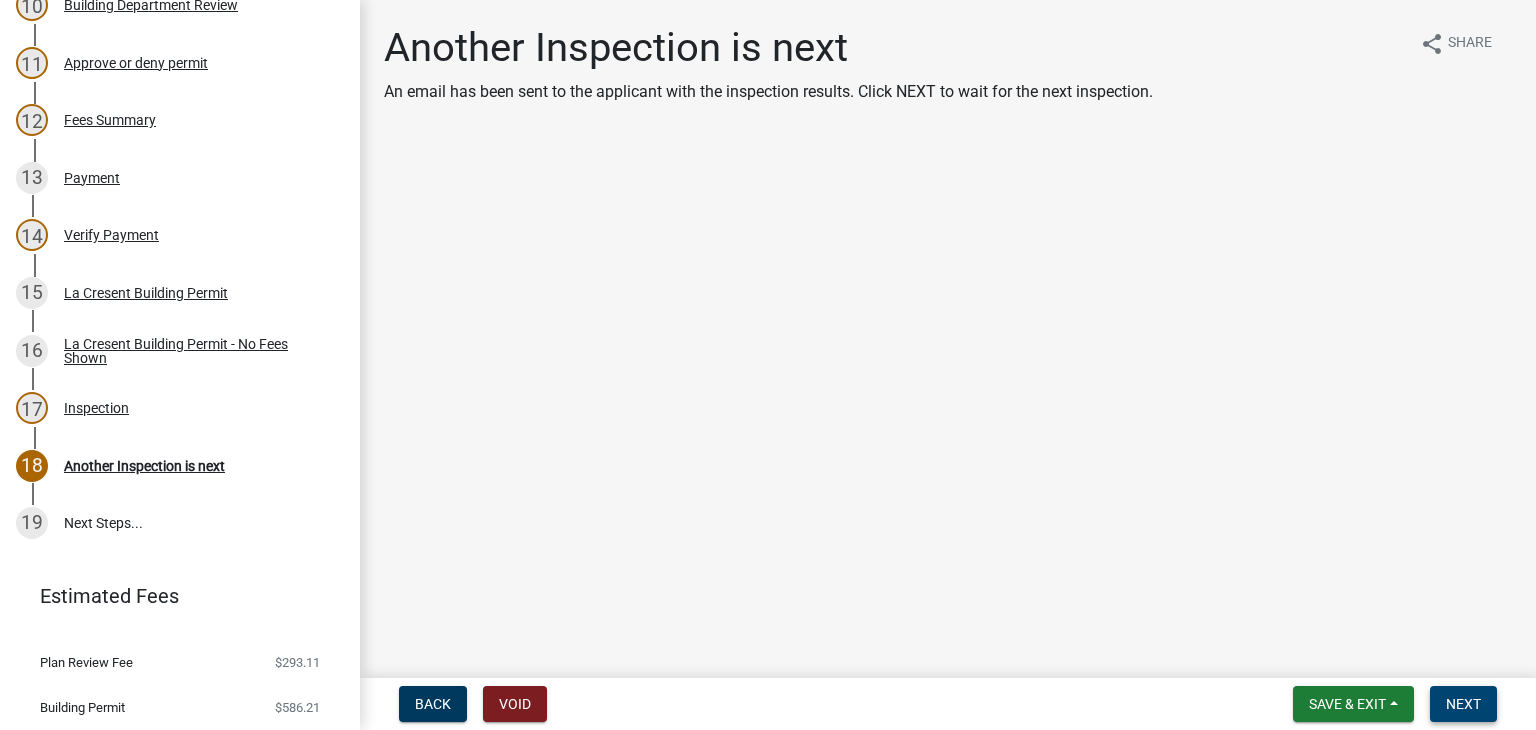 scroll, scrollTop: 957, scrollLeft: 0, axis: vertical 